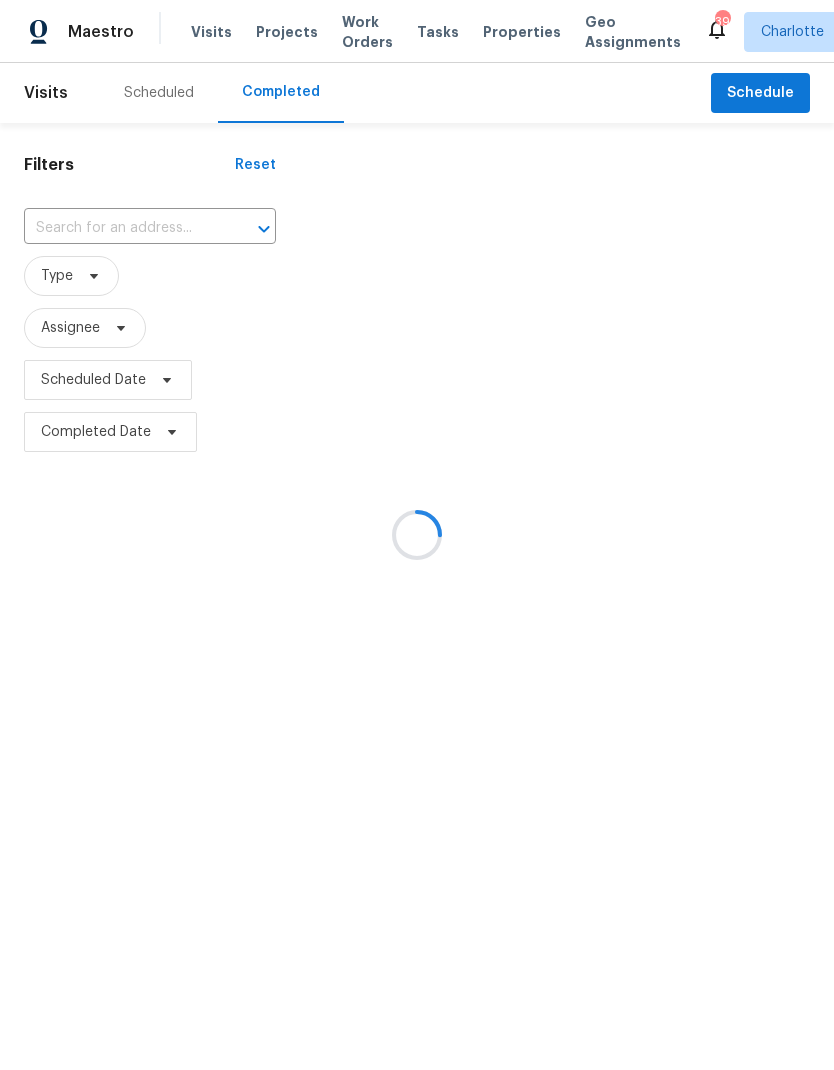 scroll, scrollTop: 0, scrollLeft: 0, axis: both 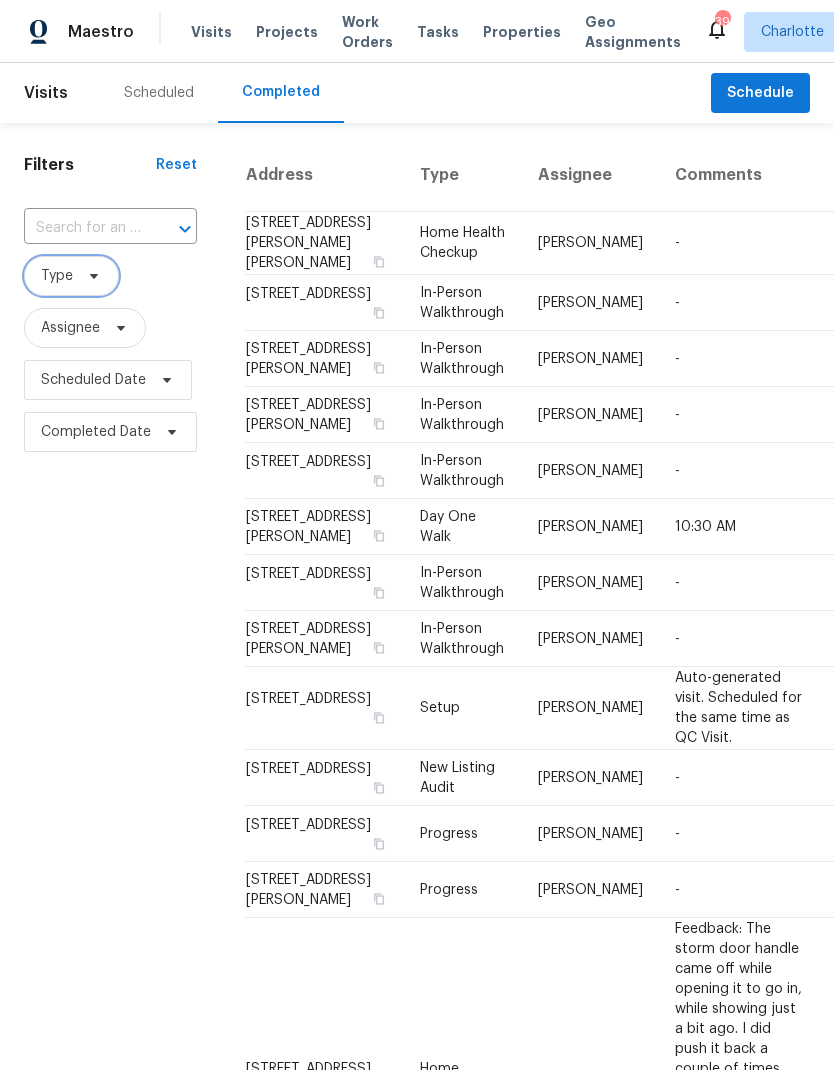 click 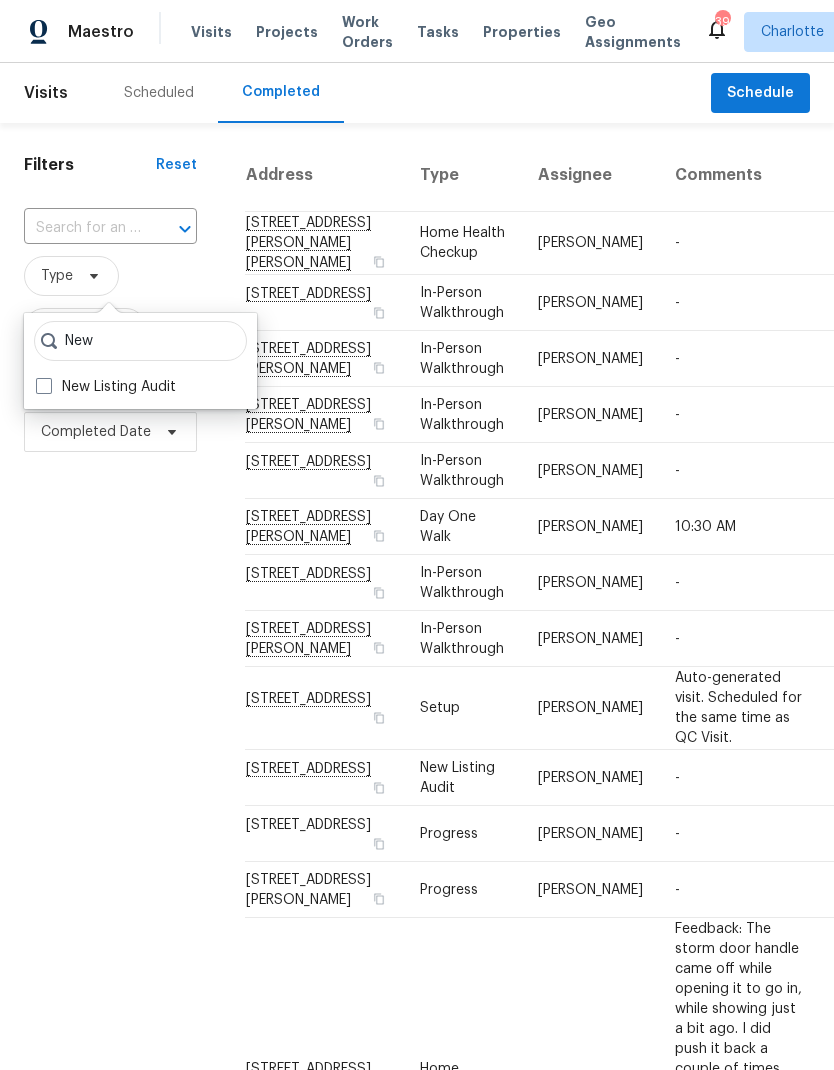 type on "New" 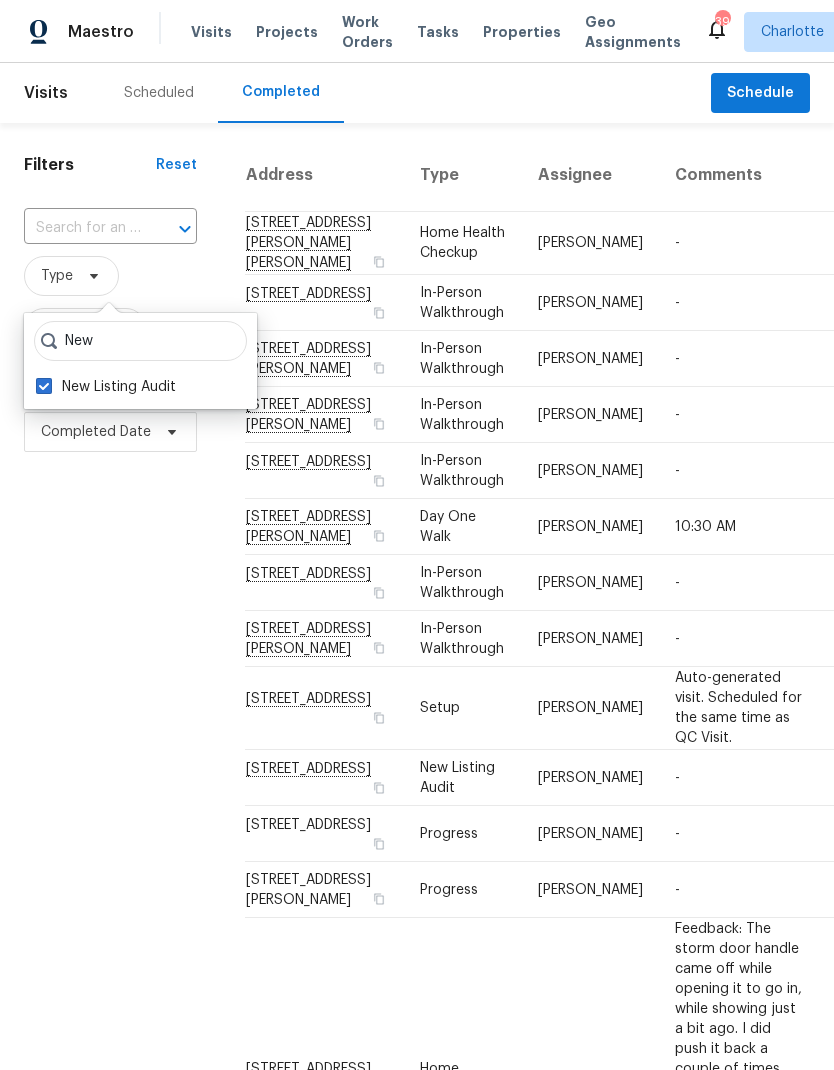 checkbox on "true" 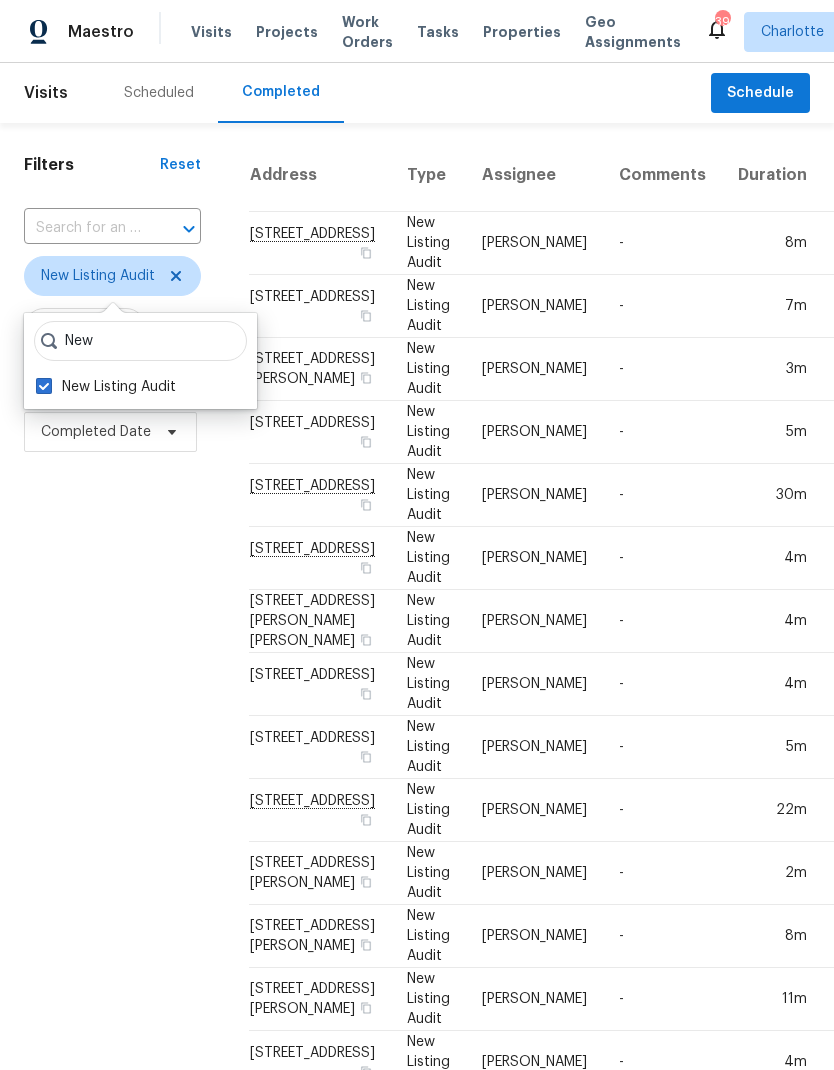 click on "Filters Reset ​ New Listing Audit Assignee Scheduled Date Completed Date" at bounding box center (112, 824) 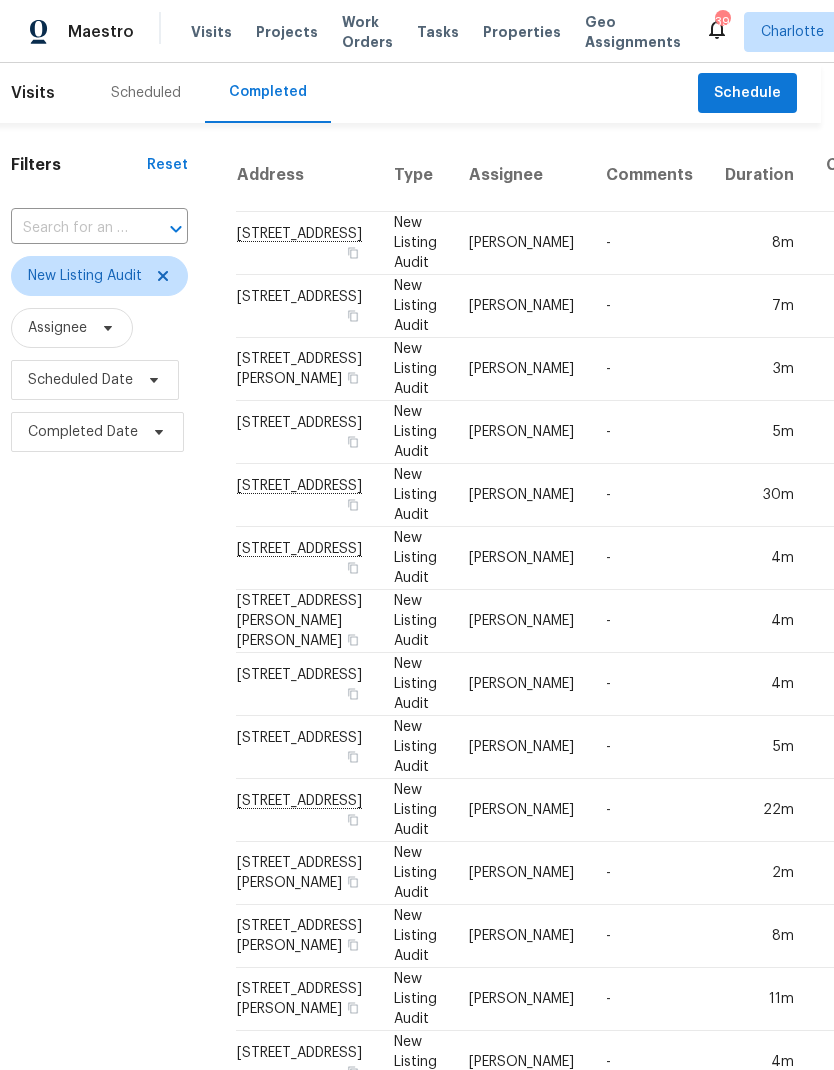scroll, scrollTop: 0, scrollLeft: 12, axis: horizontal 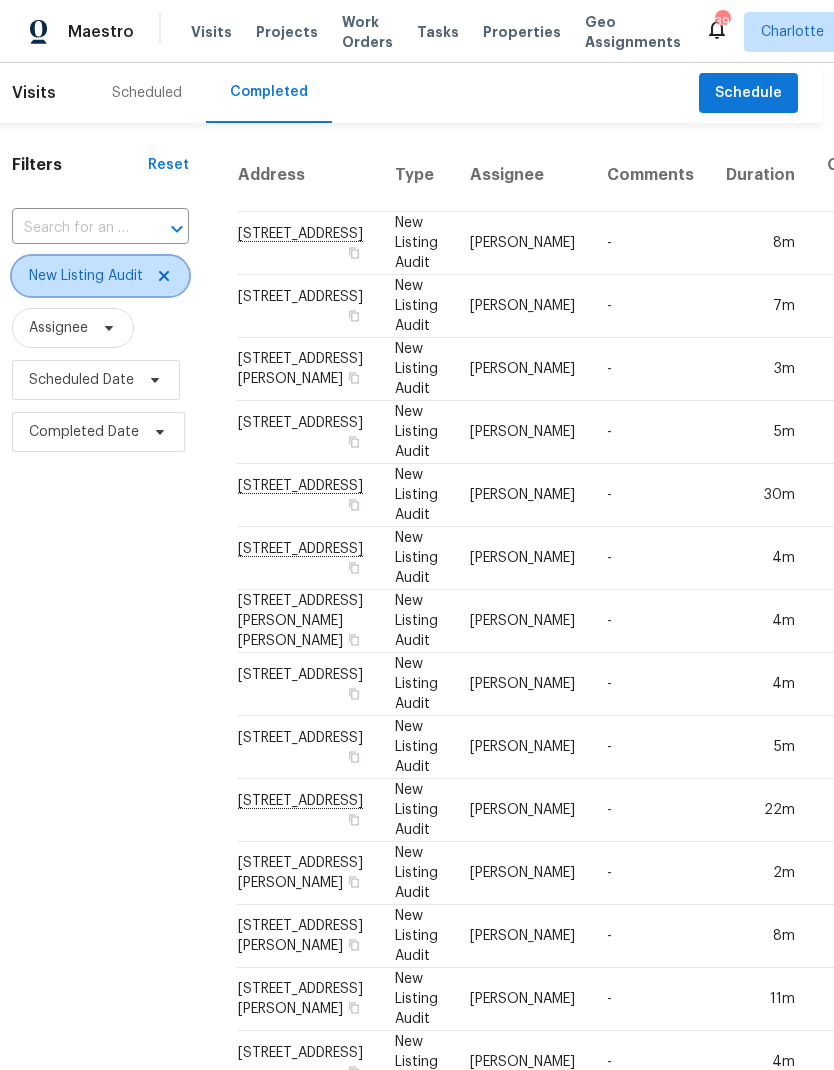 click on "New Listing Audit" at bounding box center [100, 276] 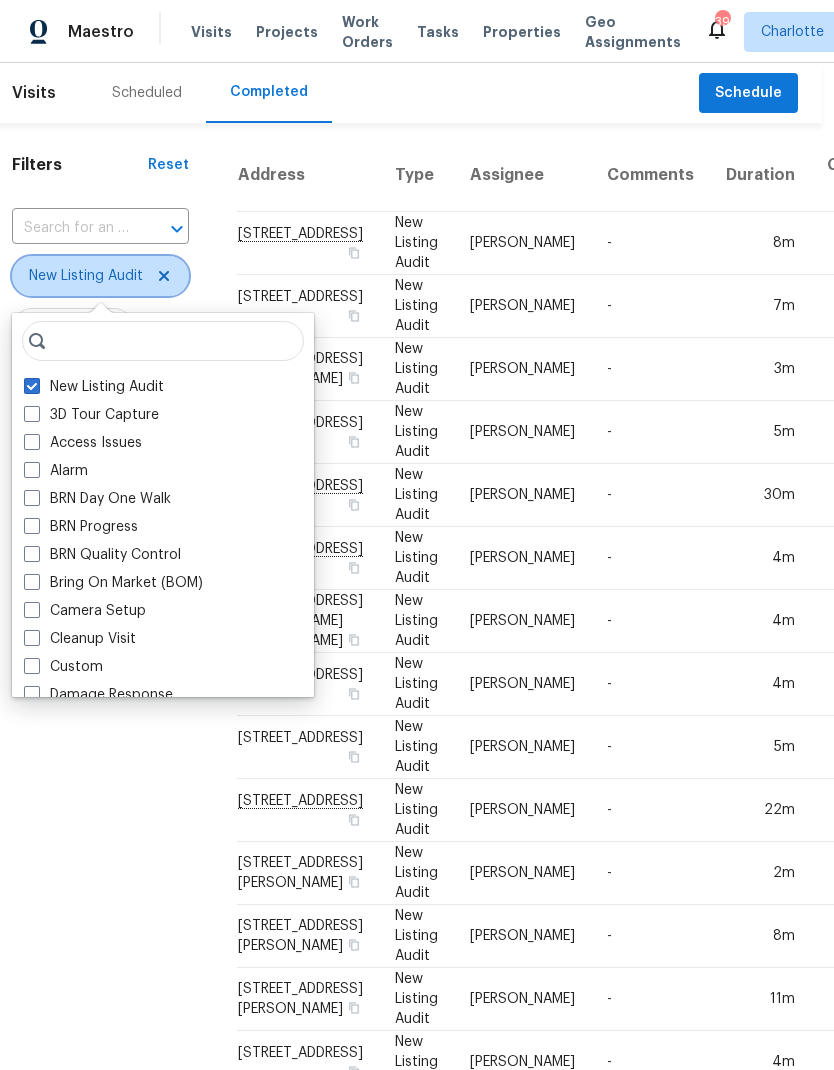 click 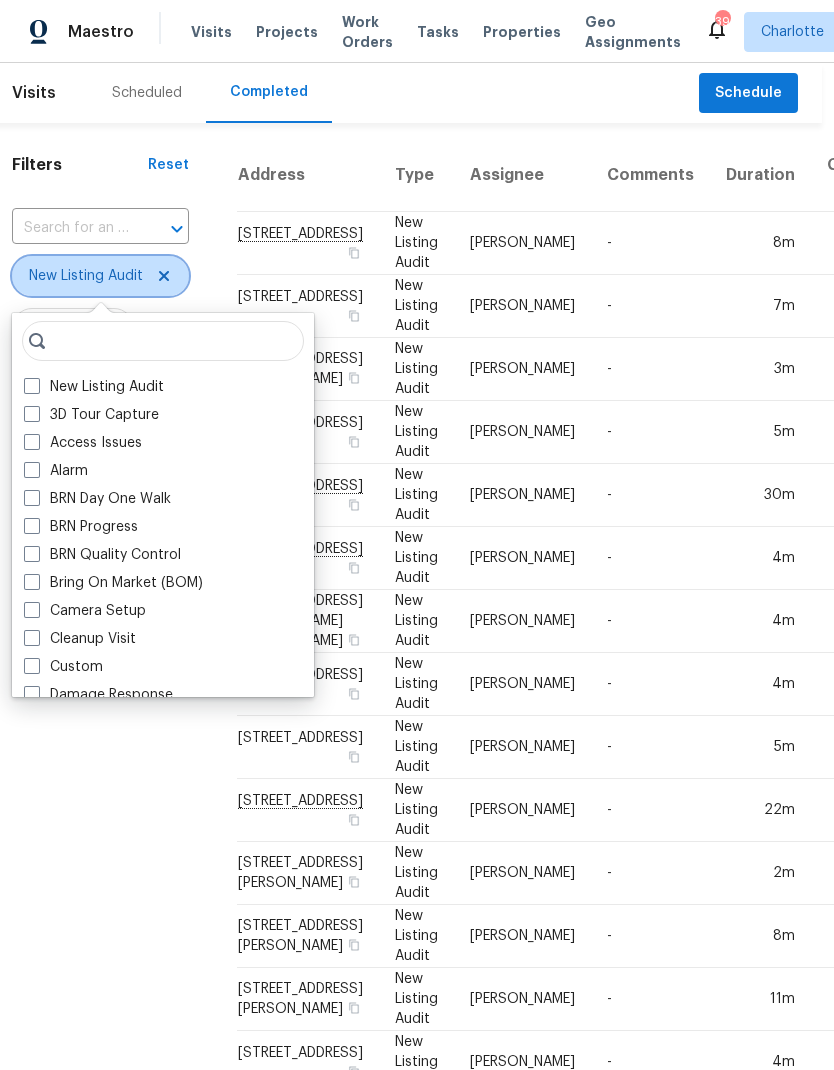 checkbox on "false" 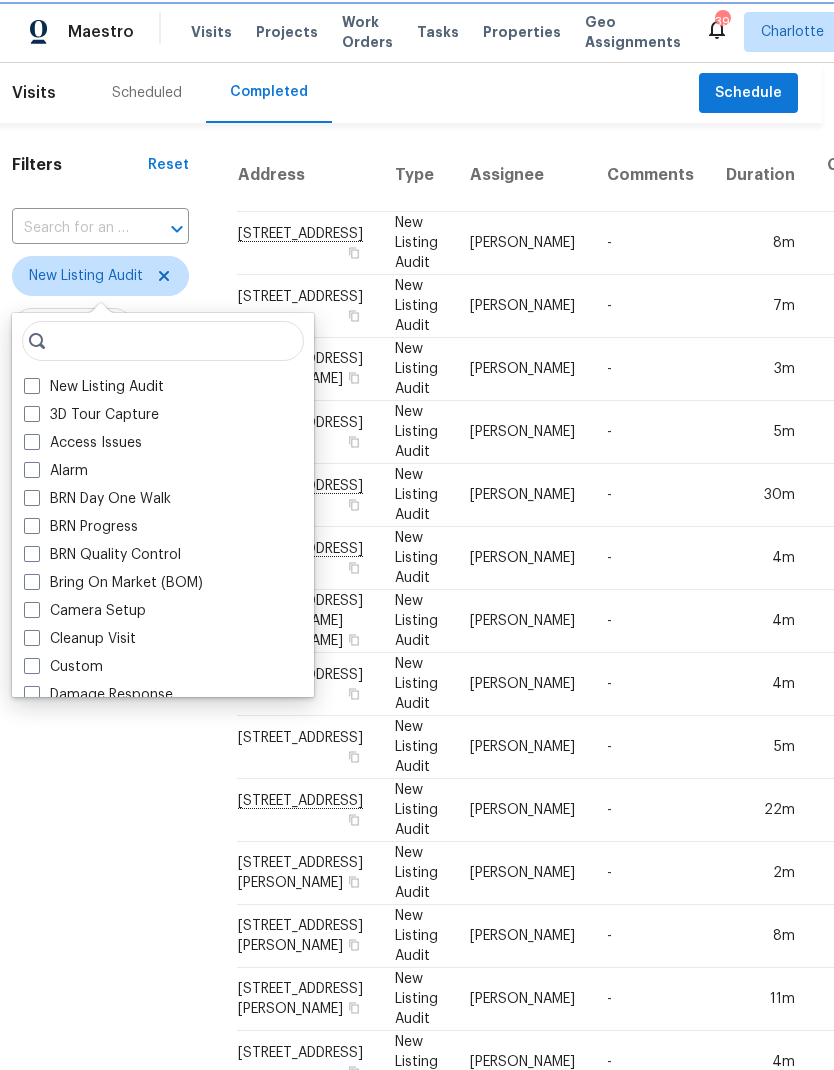 scroll, scrollTop: 0, scrollLeft: 0, axis: both 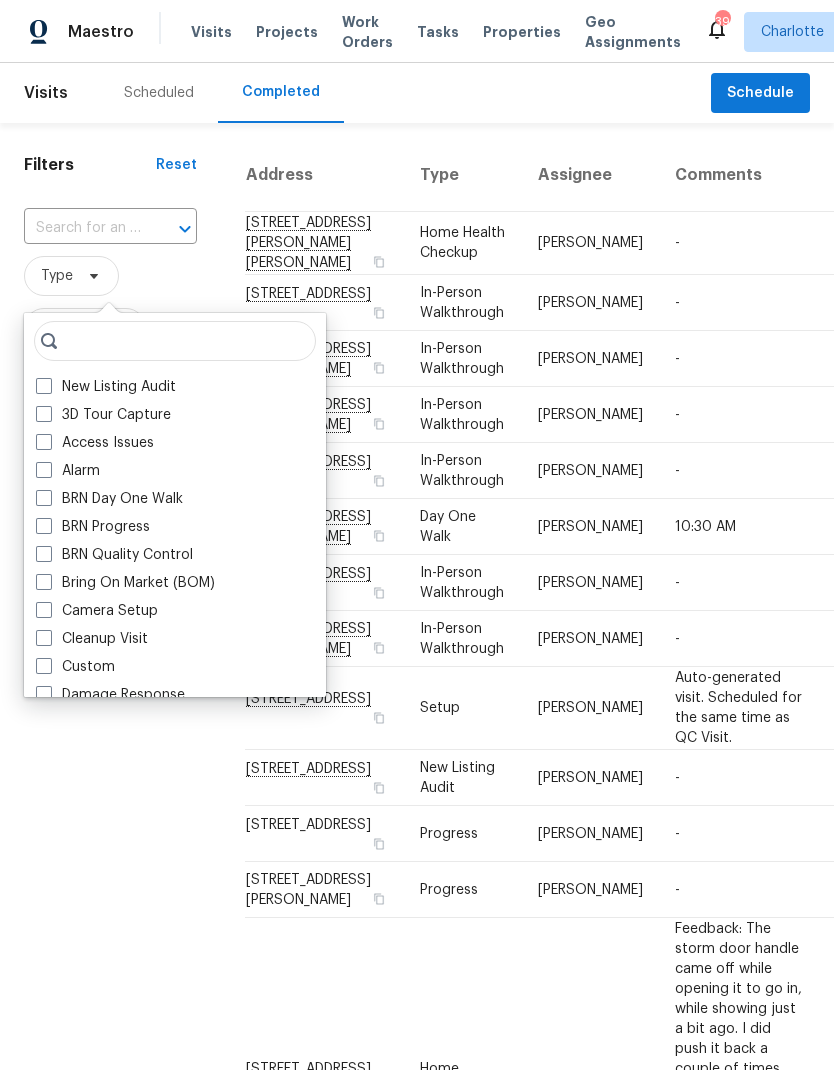 click on "Filters Reset ​ Type Assignee Scheduled Date Completed Date" at bounding box center (110, 1148) 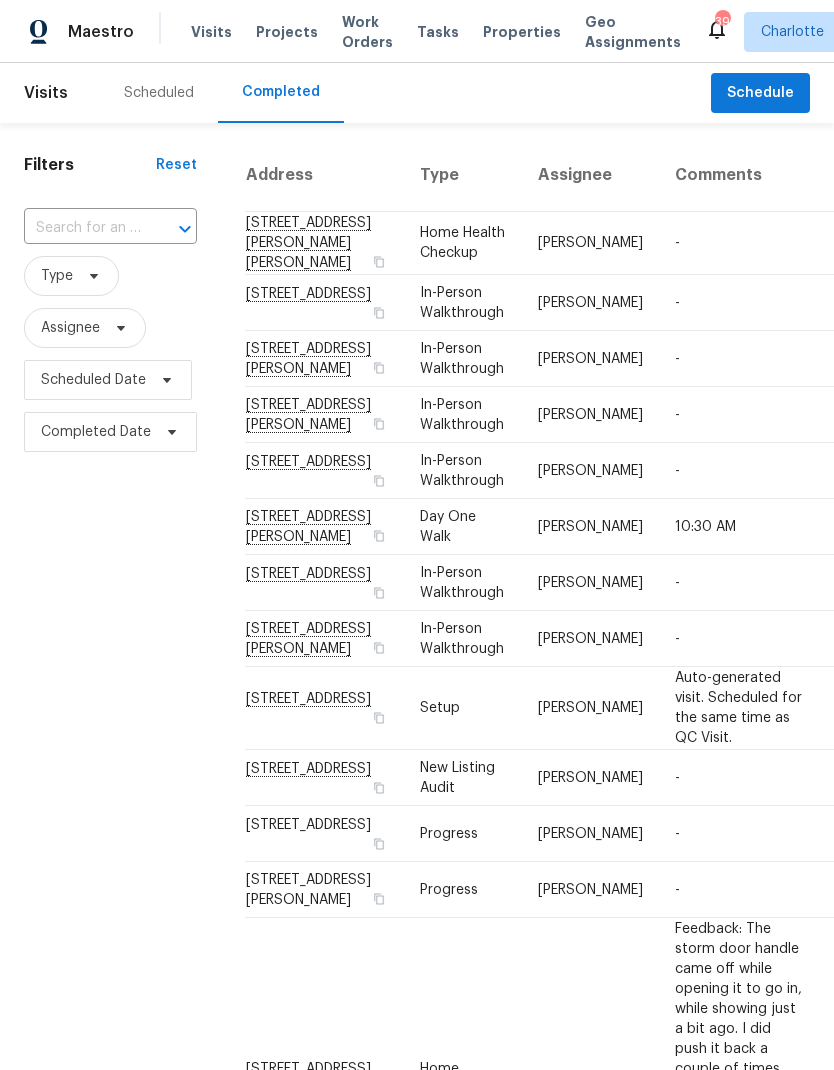 click on "Work Orders" at bounding box center (367, 32) 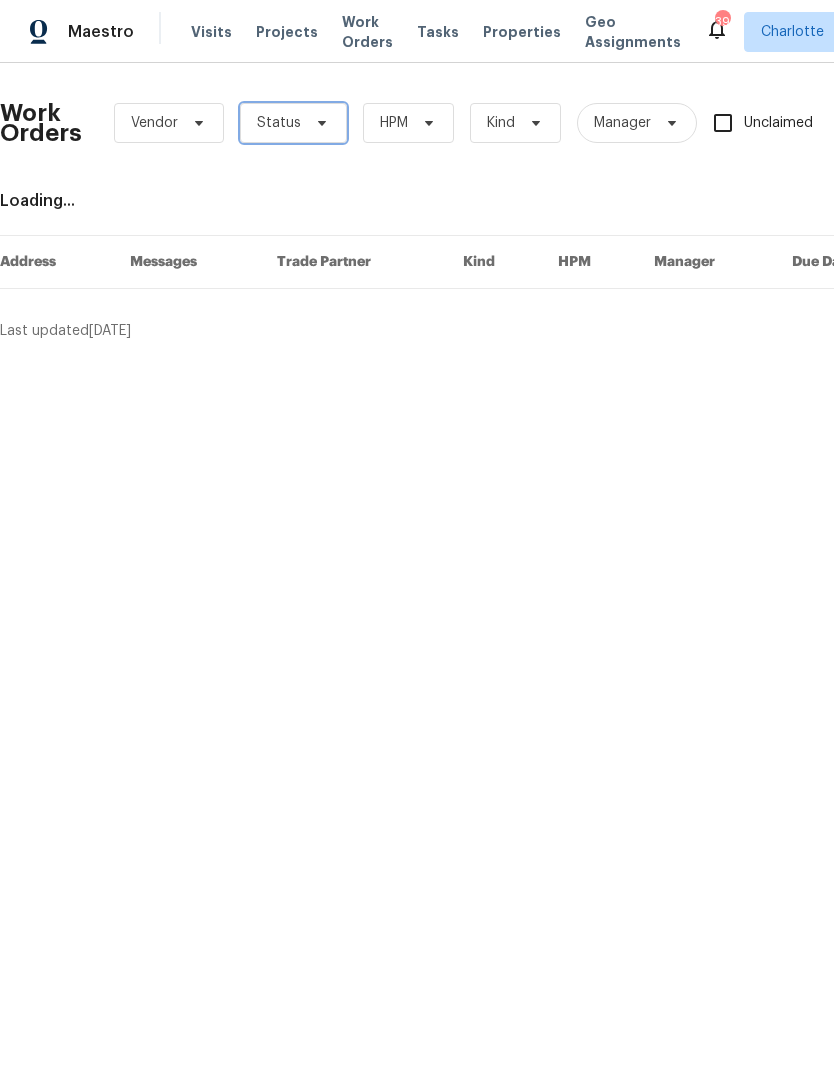 click on "Status" at bounding box center (293, 123) 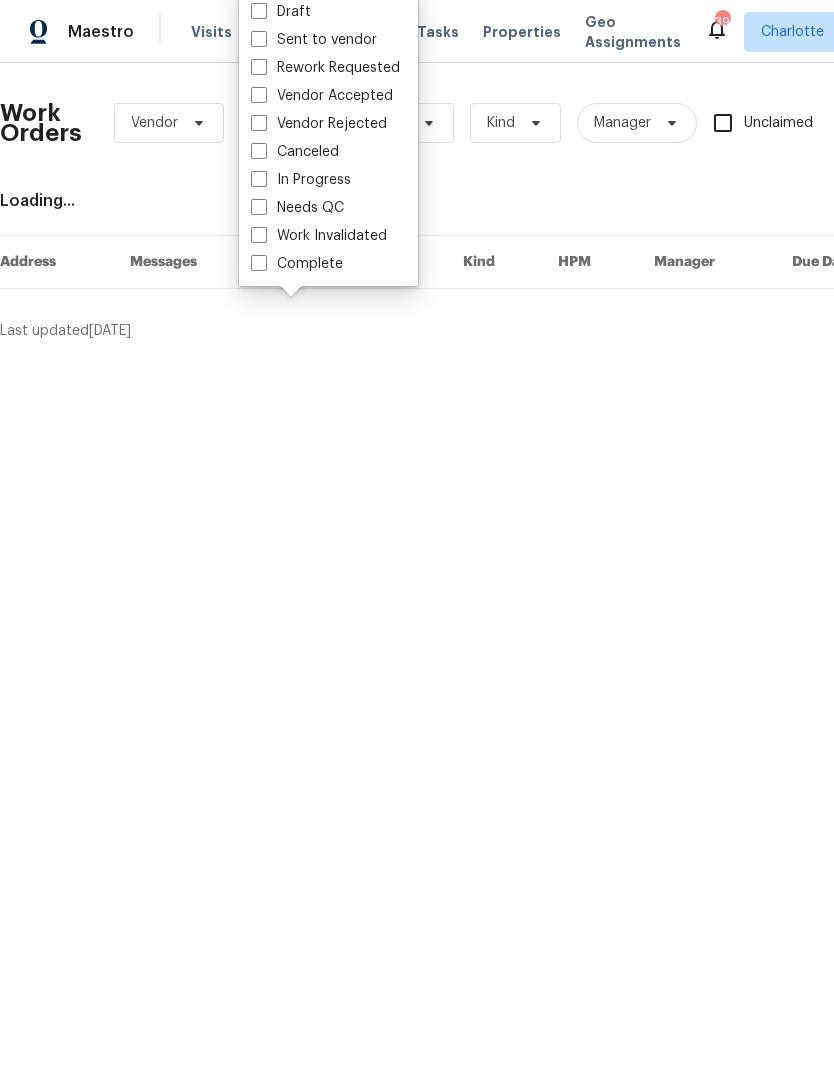 click on "Needs QC" at bounding box center [297, 208] 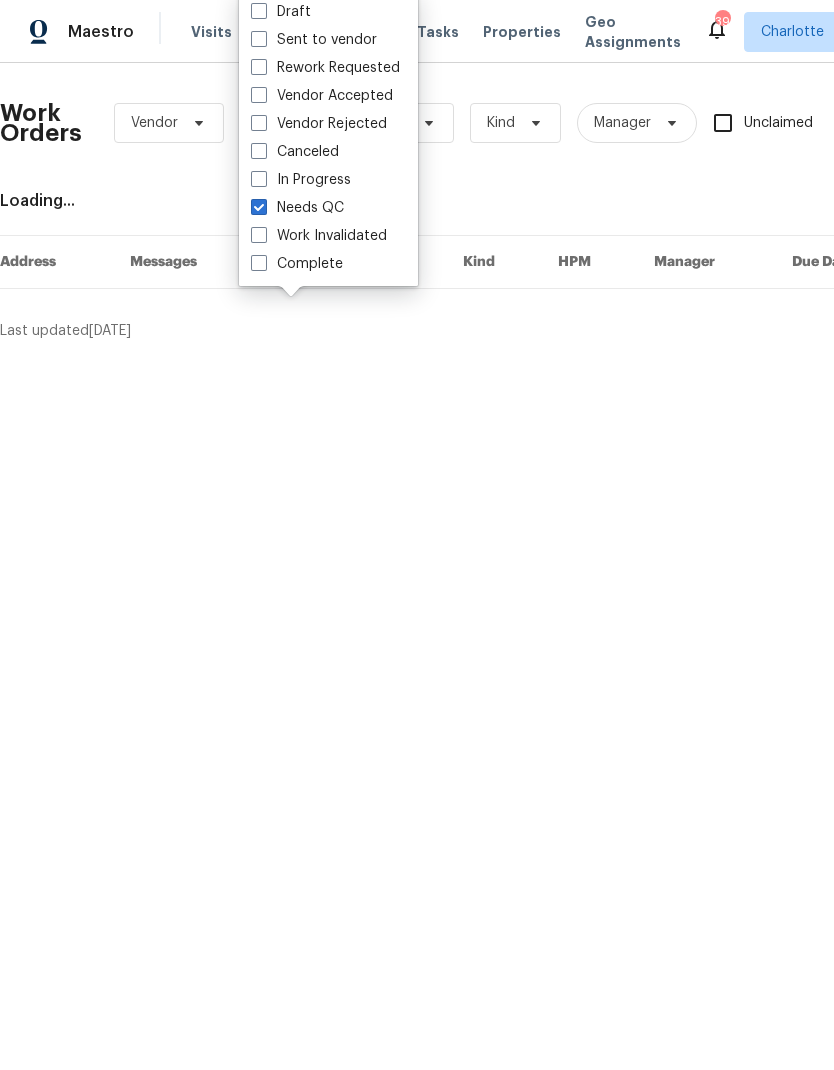 checkbox on "true" 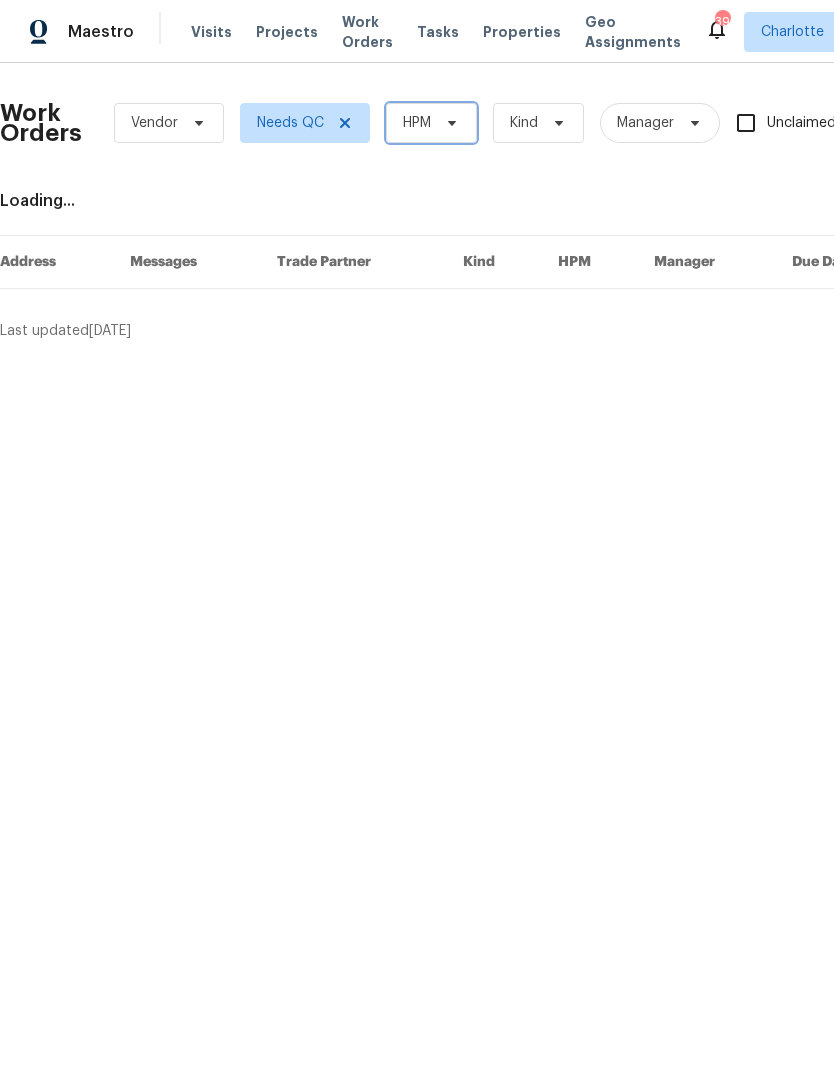 click on "HPM" at bounding box center (431, 123) 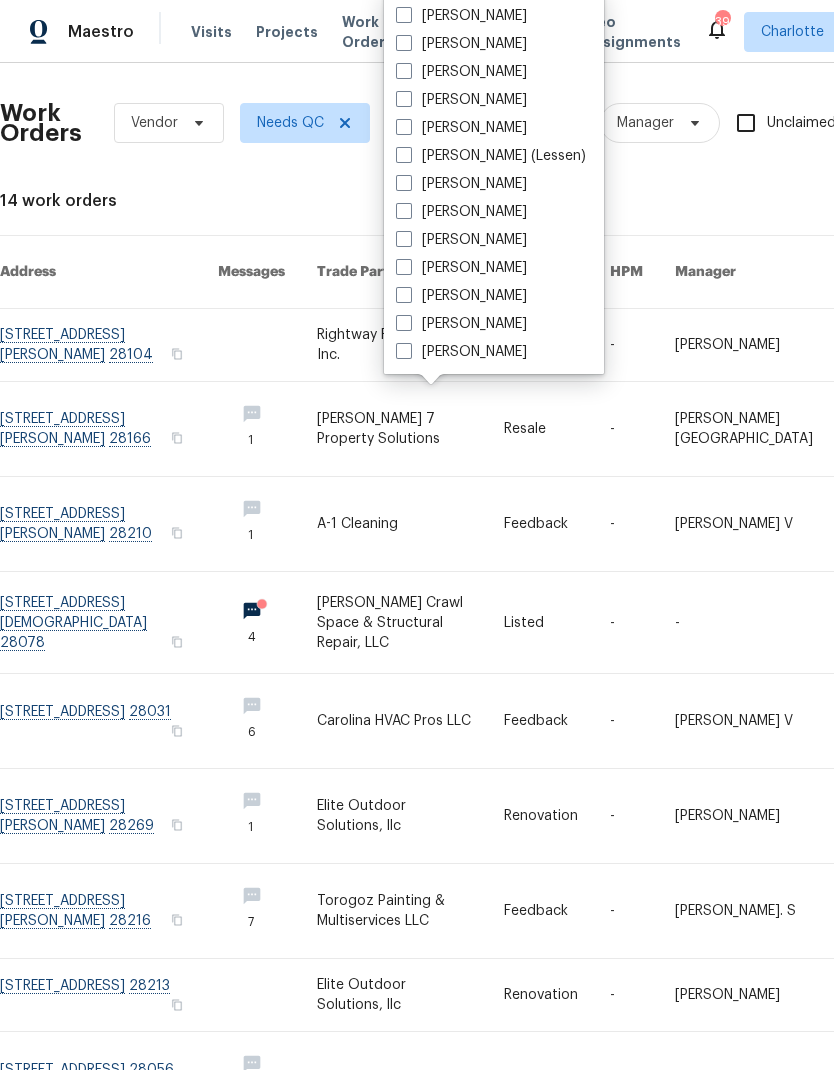 scroll, scrollTop: 248, scrollLeft: 0, axis: vertical 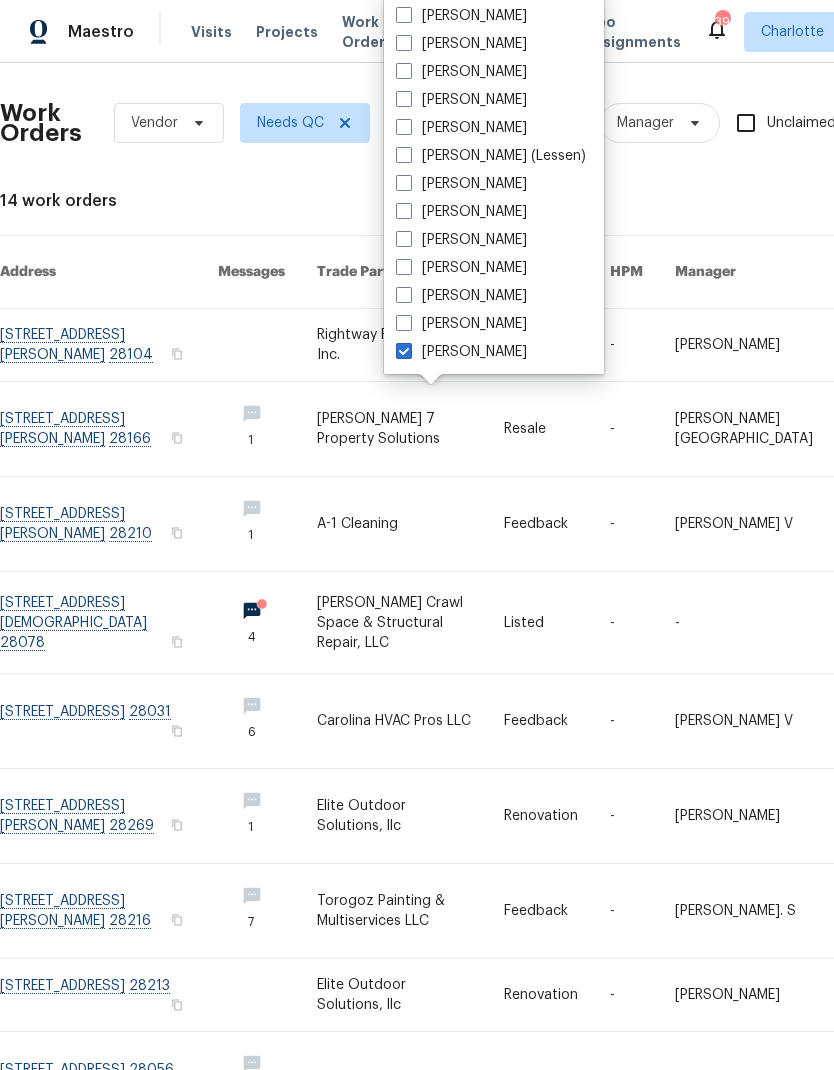 checkbox on "true" 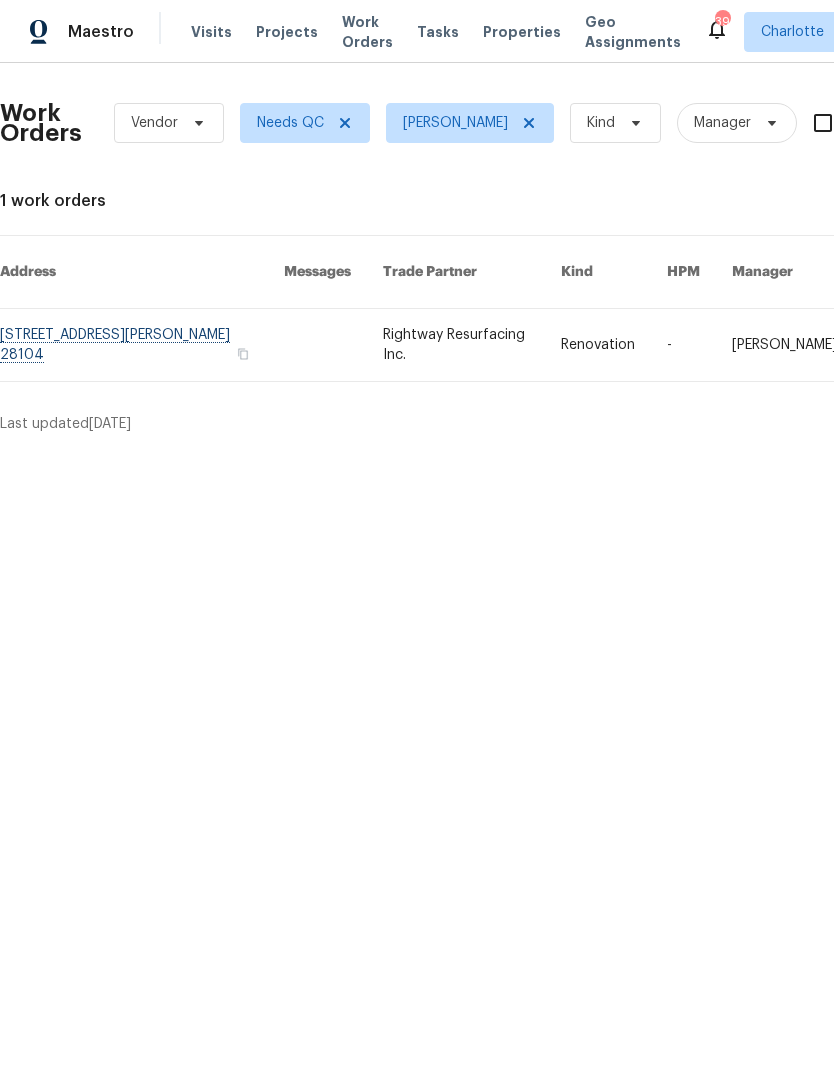 click at bounding box center (142, 345) 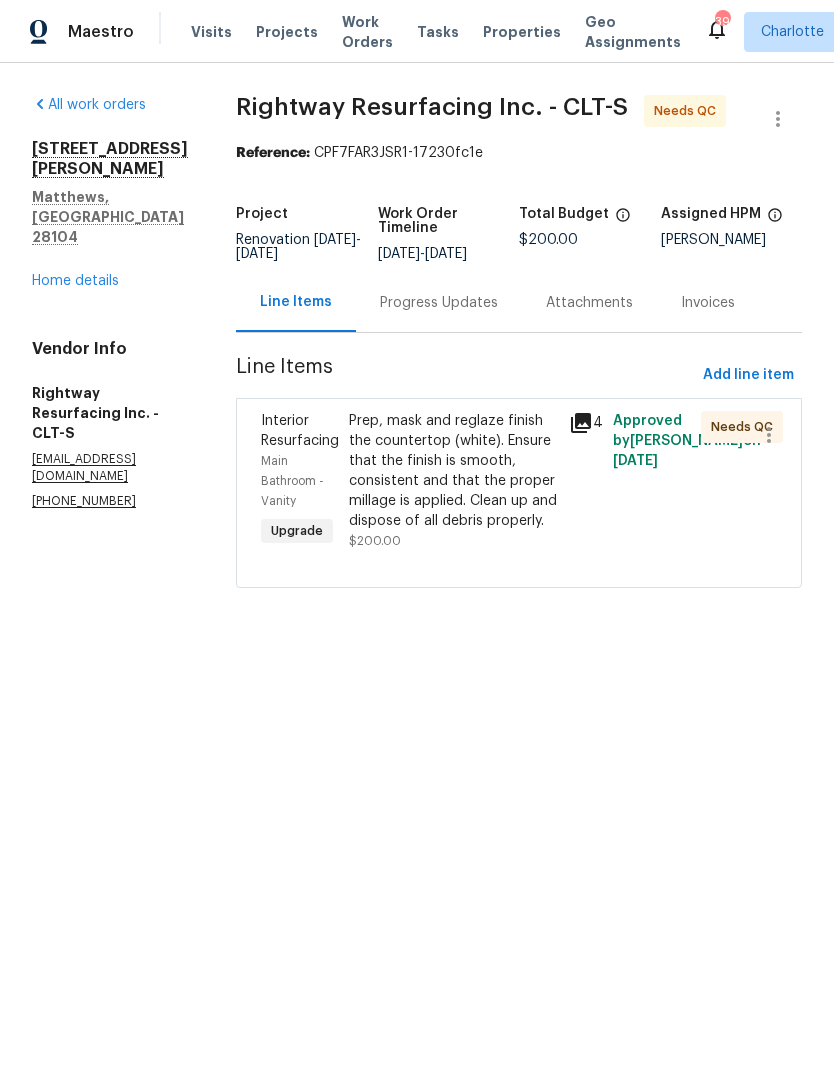 click on "Prep, mask and reglaze finish the countertop (white). Ensure that the finish is smooth, consistent and that the proper millage is applied. Clean up and dispose of all debris properly." at bounding box center [453, 471] 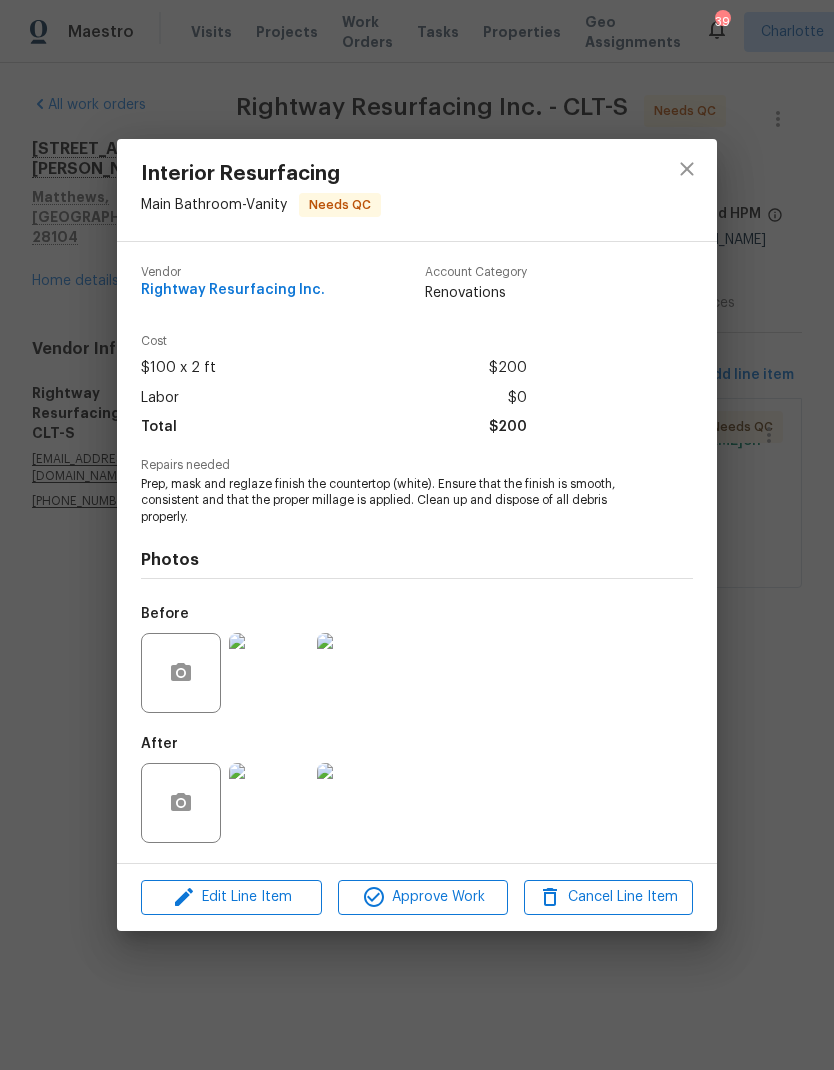 click at bounding box center [269, 803] 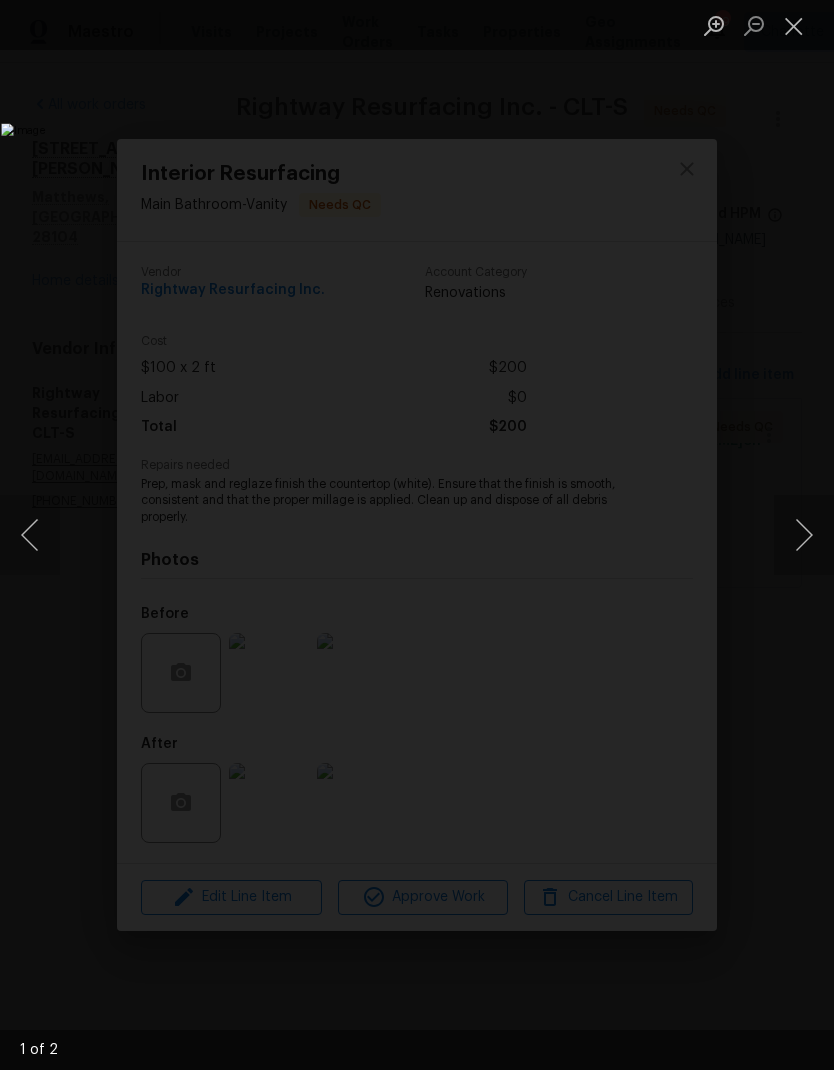click at bounding box center [804, 535] 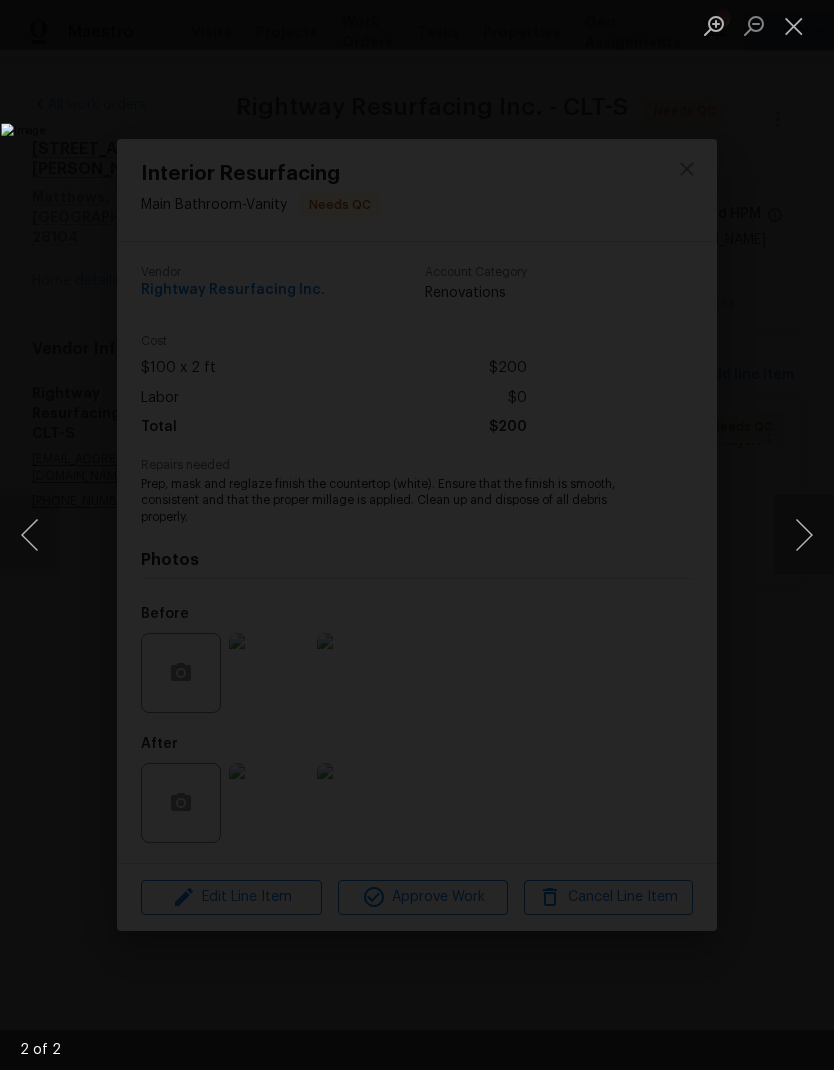 click at bounding box center (804, 535) 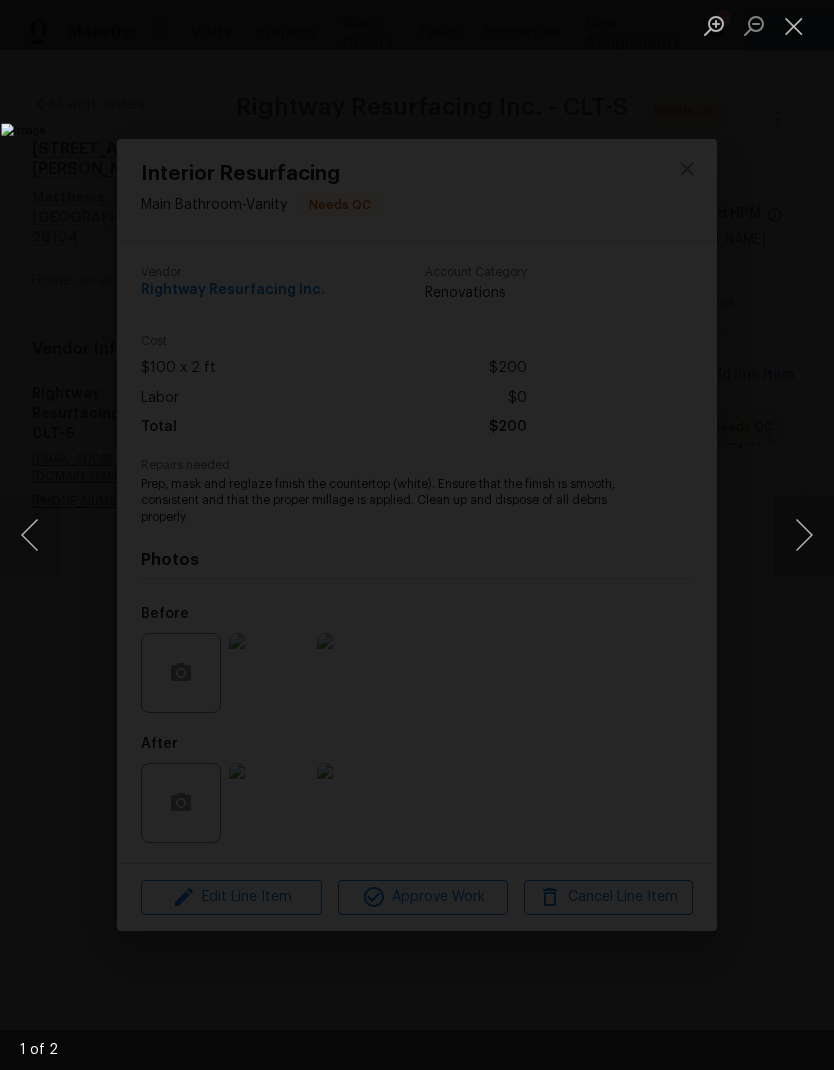 click at bounding box center (804, 535) 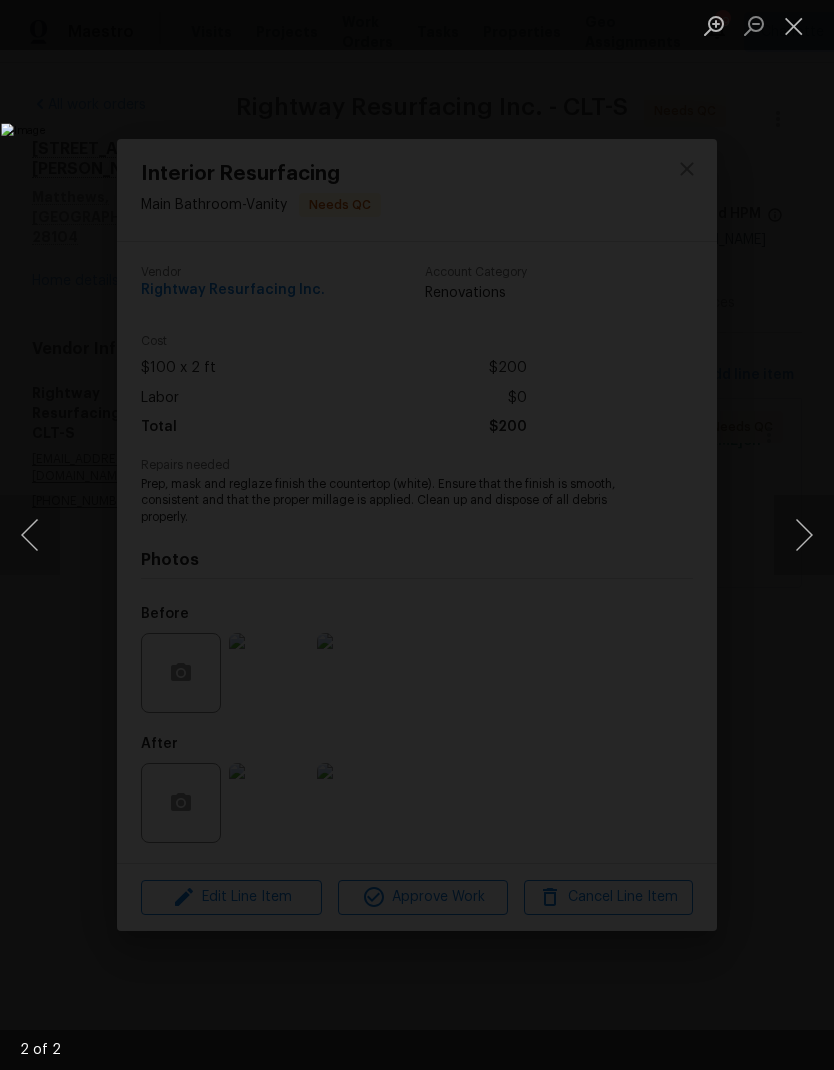 click at bounding box center [804, 535] 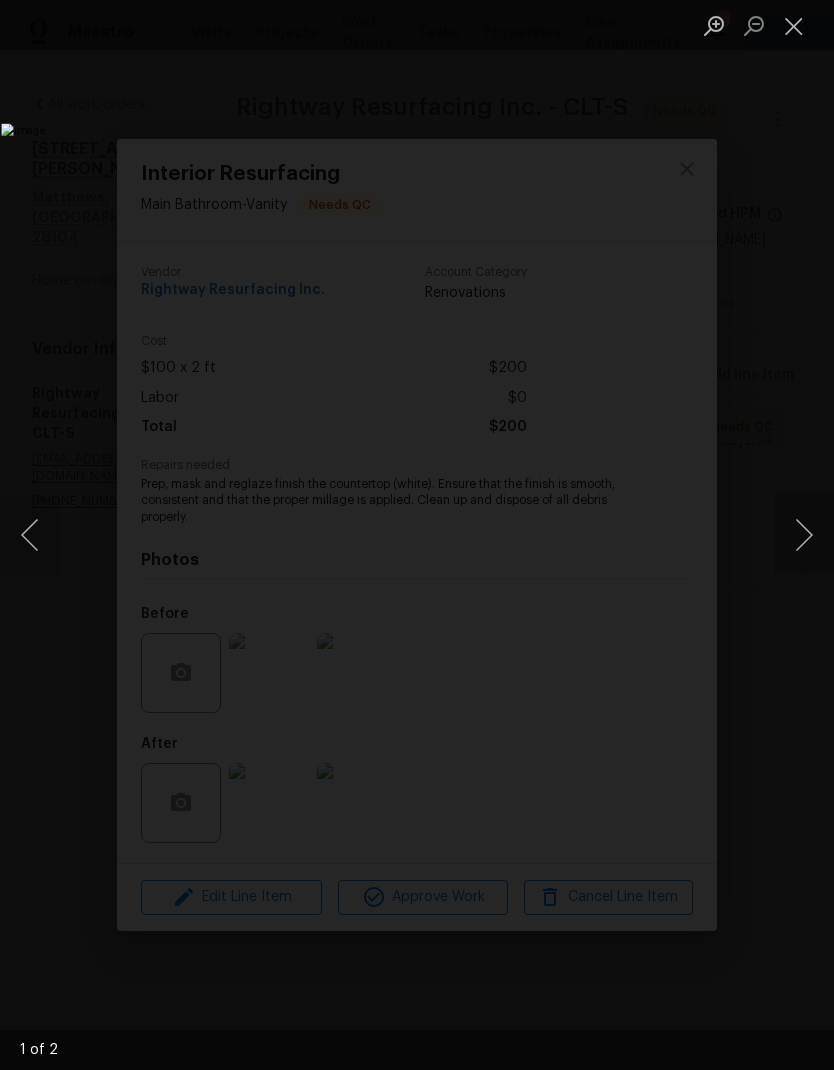 click at bounding box center [804, 535] 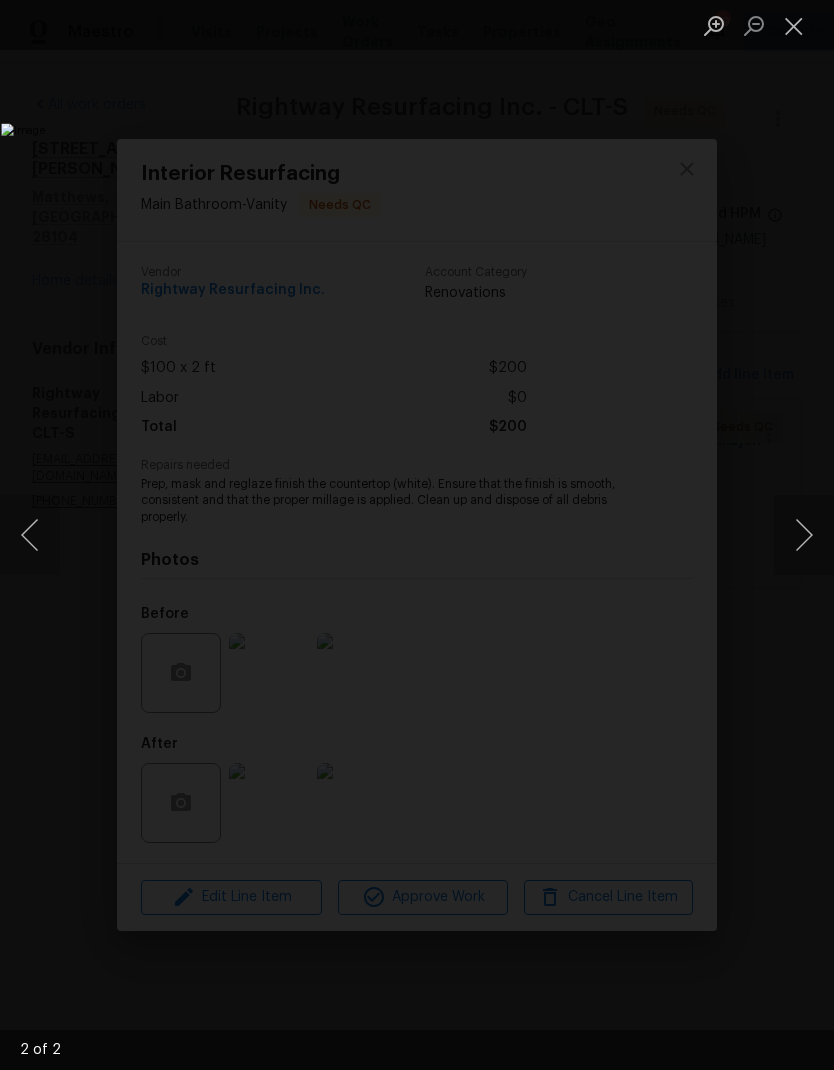 click at bounding box center [804, 535] 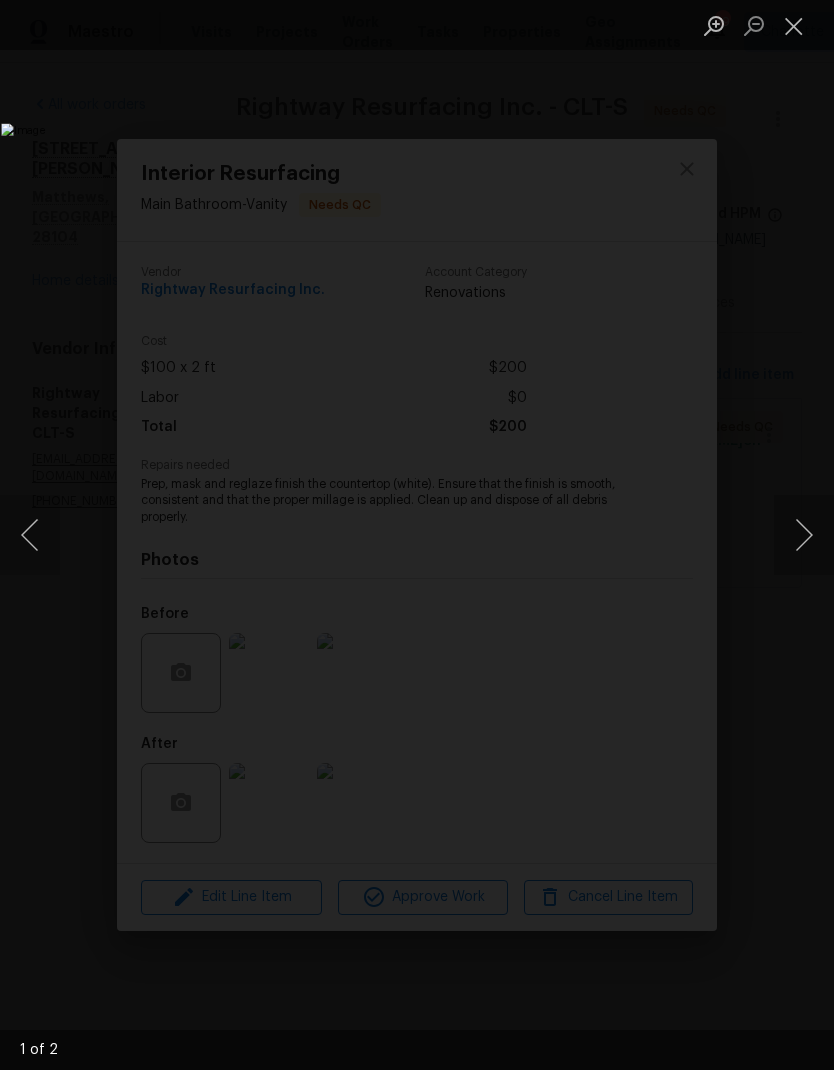 click at bounding box center [804, 535] 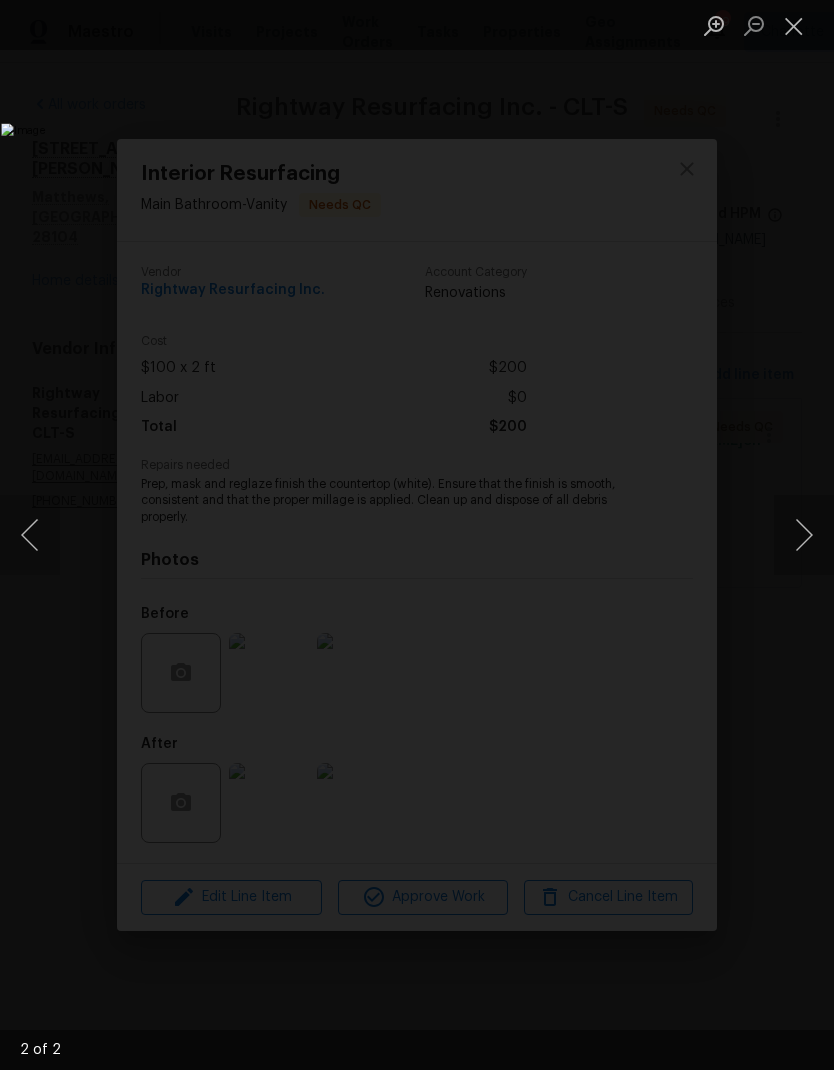 click at bounding box center (794, 25) 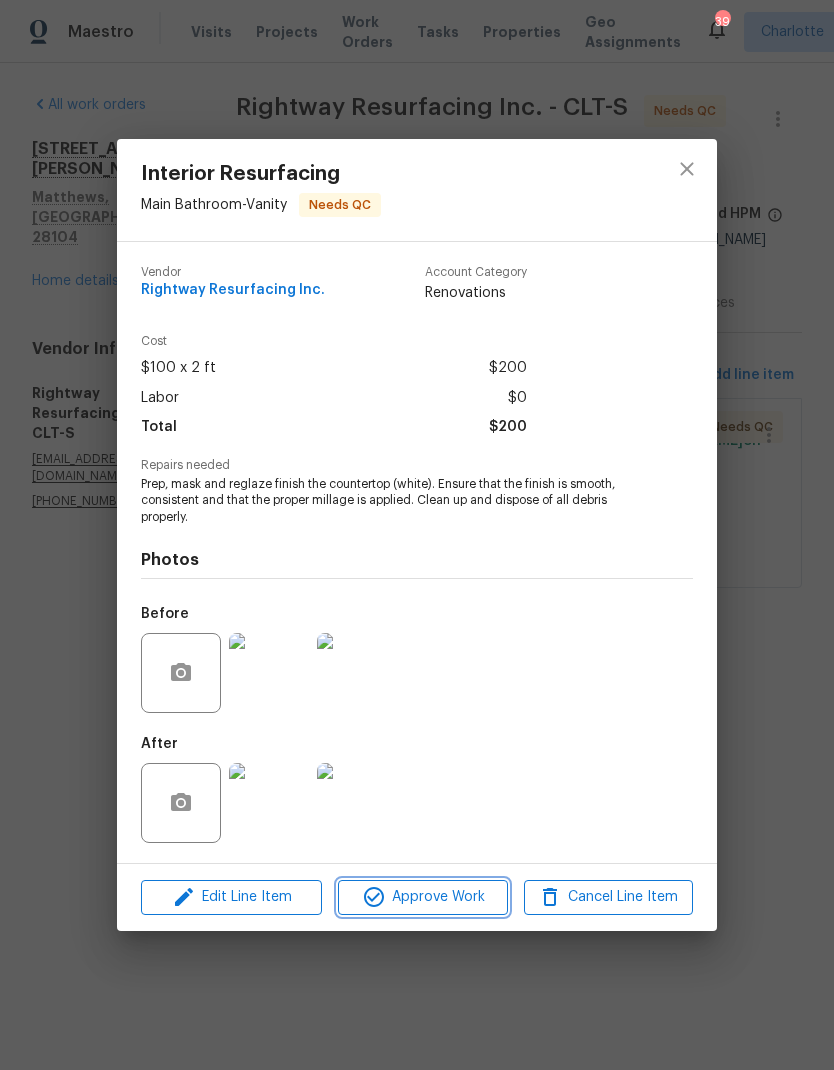 click on "Approve Work" at bounding box center (422, 897) 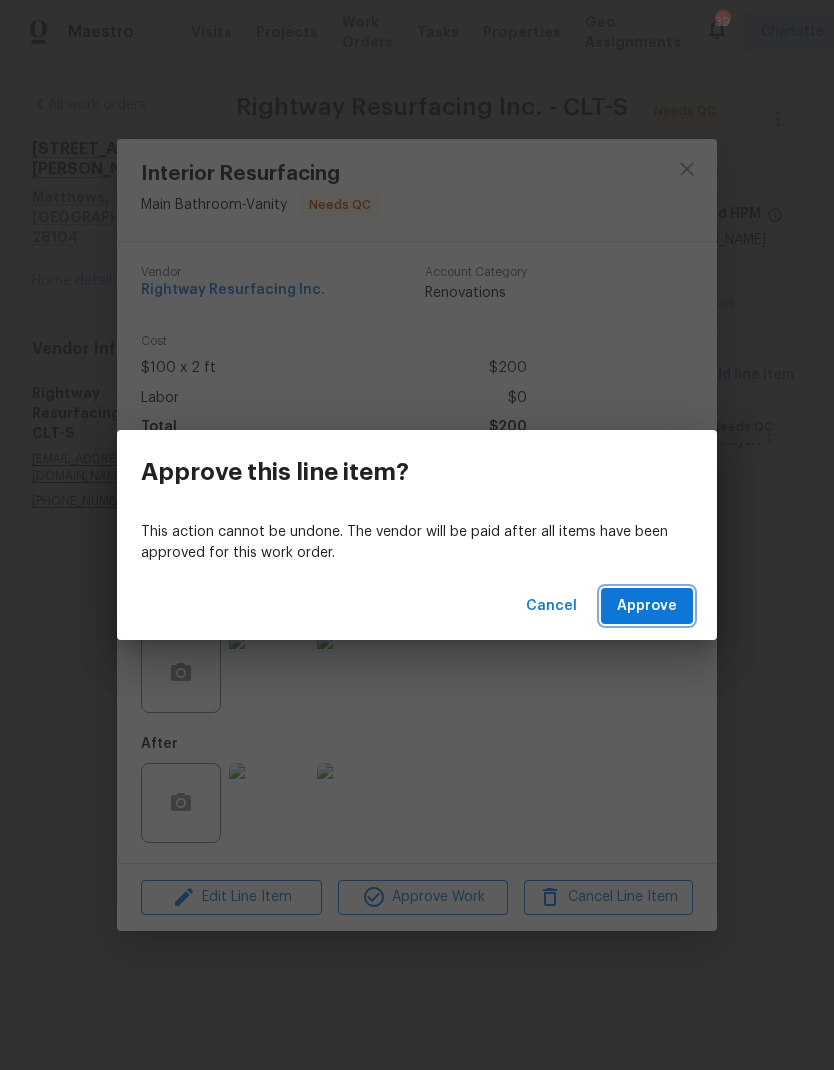 click on "Approve" at bounding box center (647, 606) 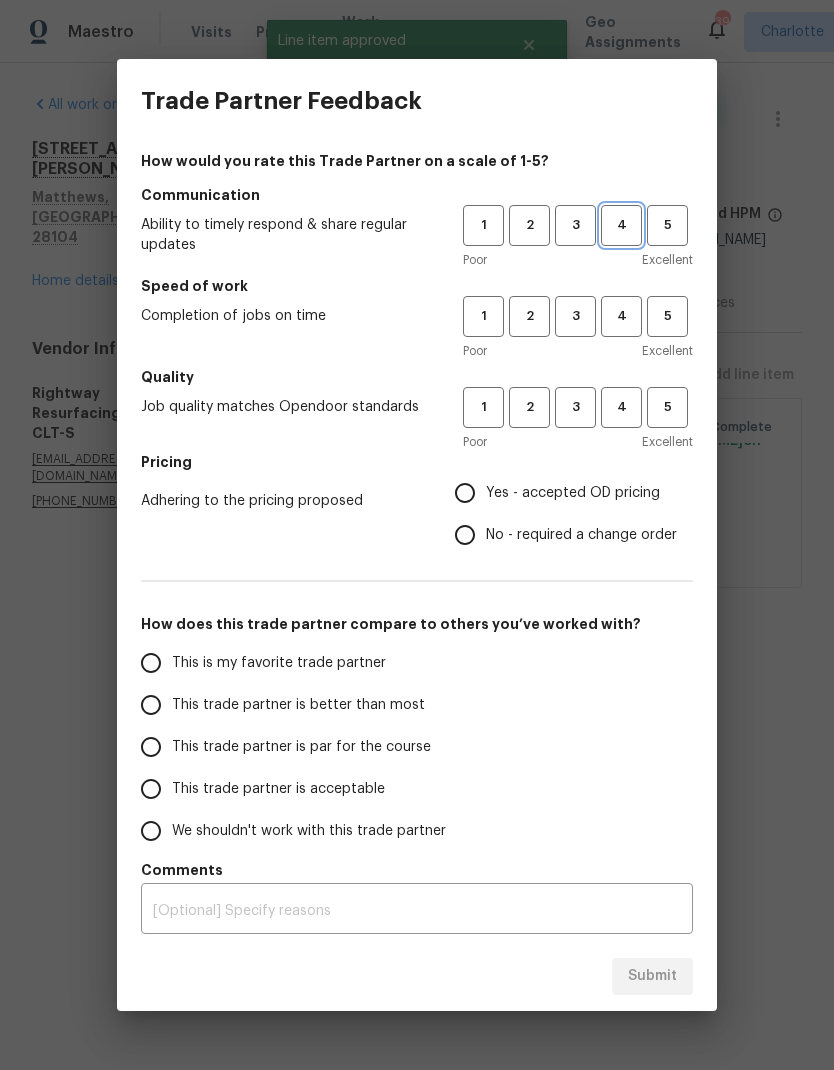 click on "4" at bounding box center (621, 225) 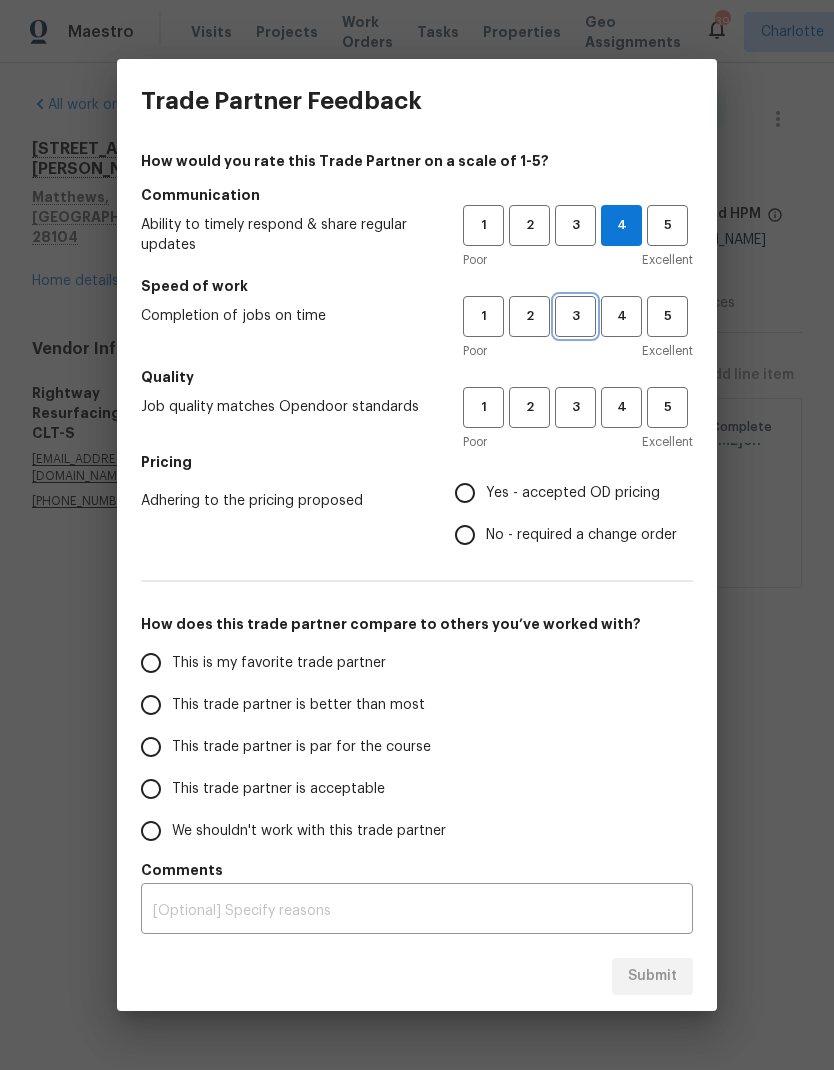click on "3" at bounding box center [575, 316] 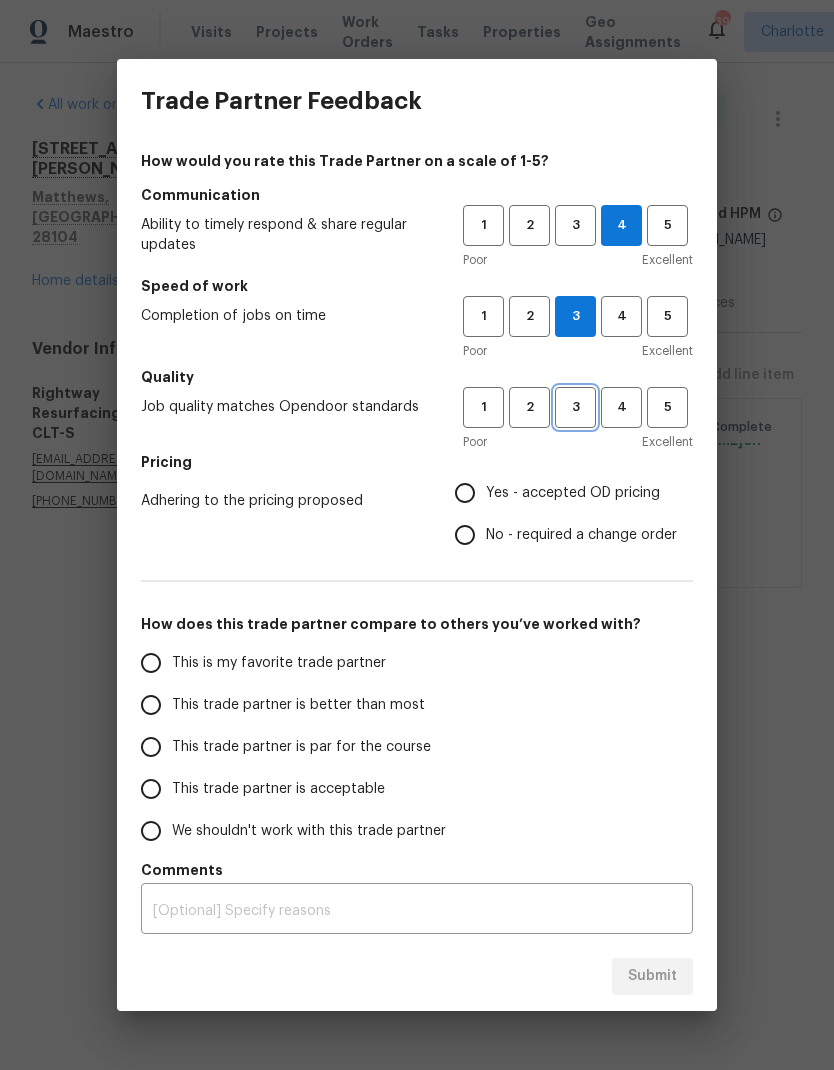 click on "3" at bounding box center (575, 407) 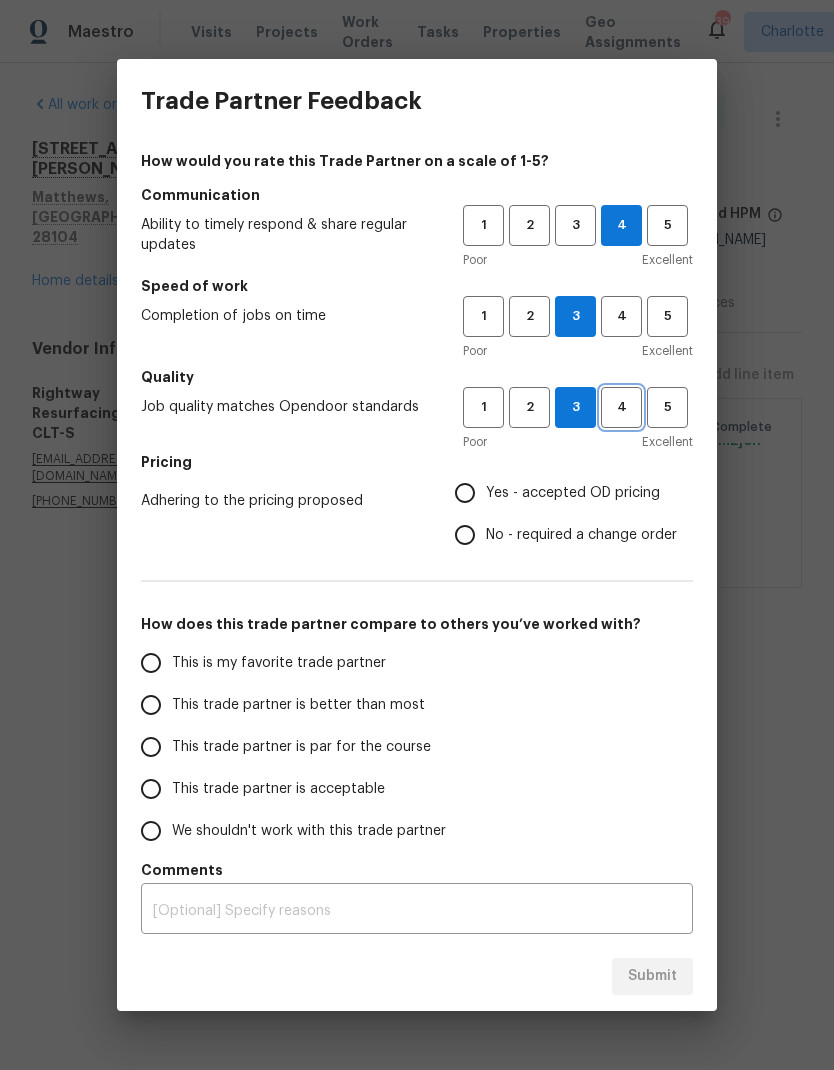click on "4" at bounding box center [621, 407] 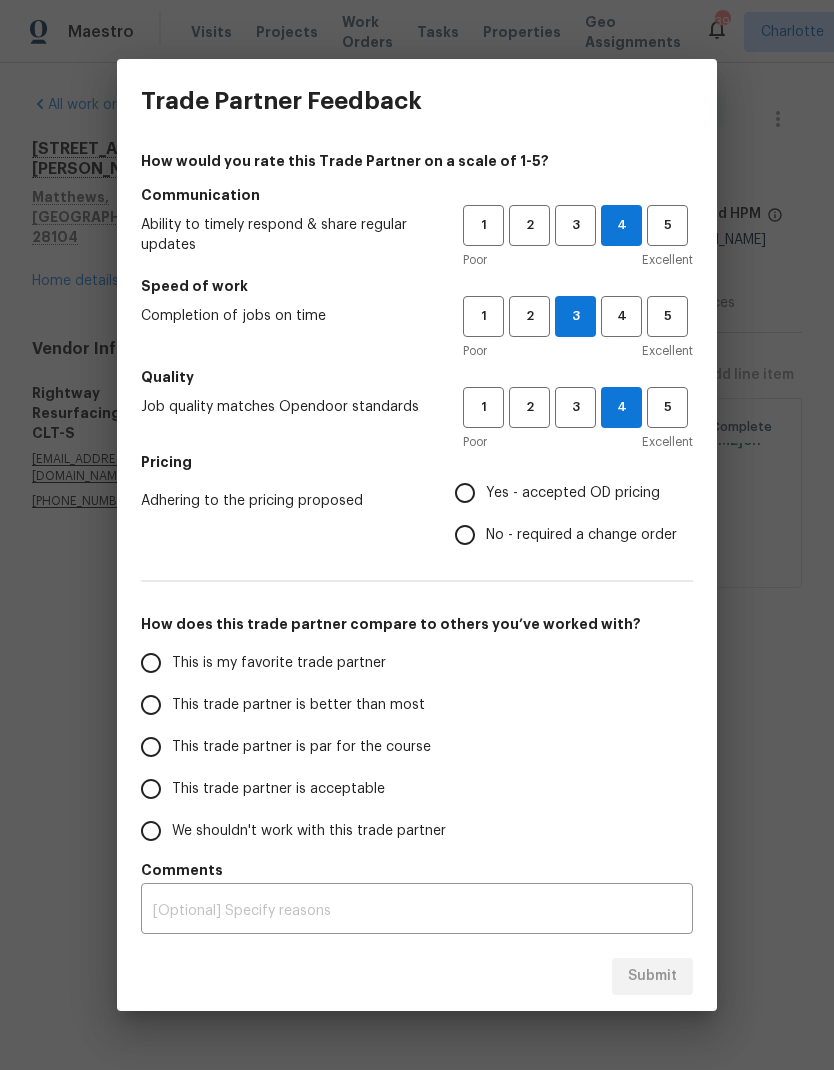 click on "Yes - accepted OD pricing" at bounding box center (465, 493) 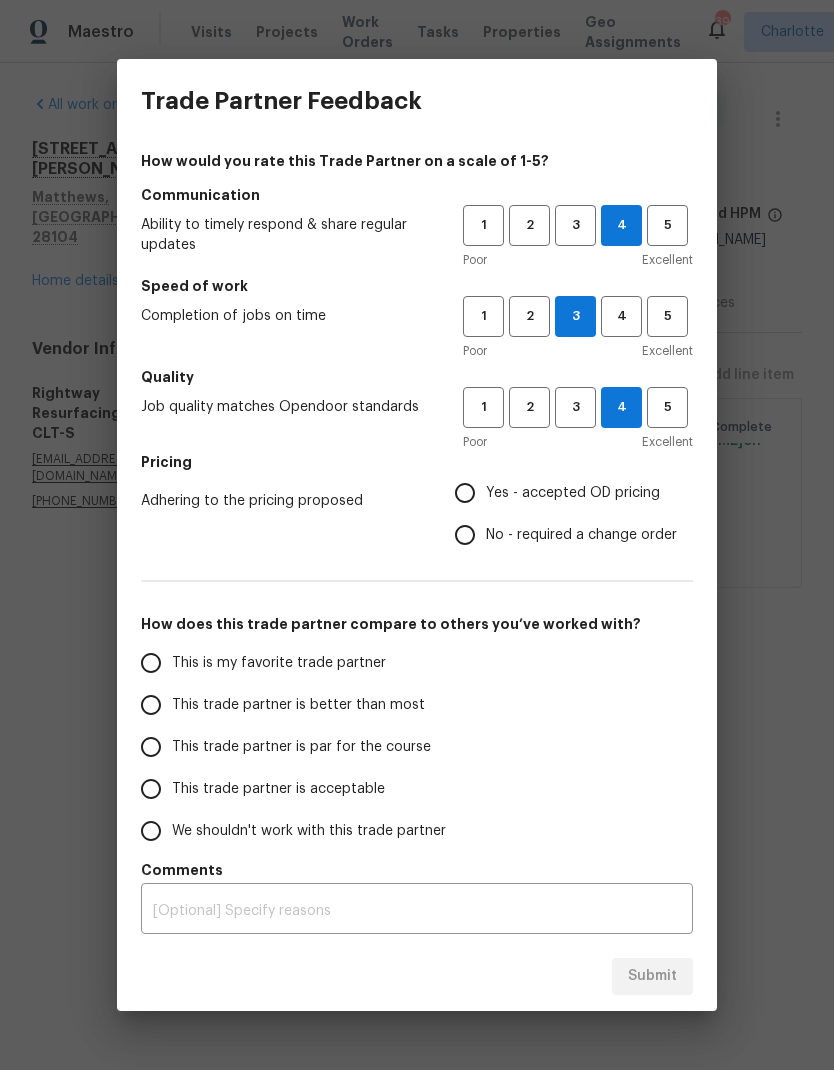 radio on "true" 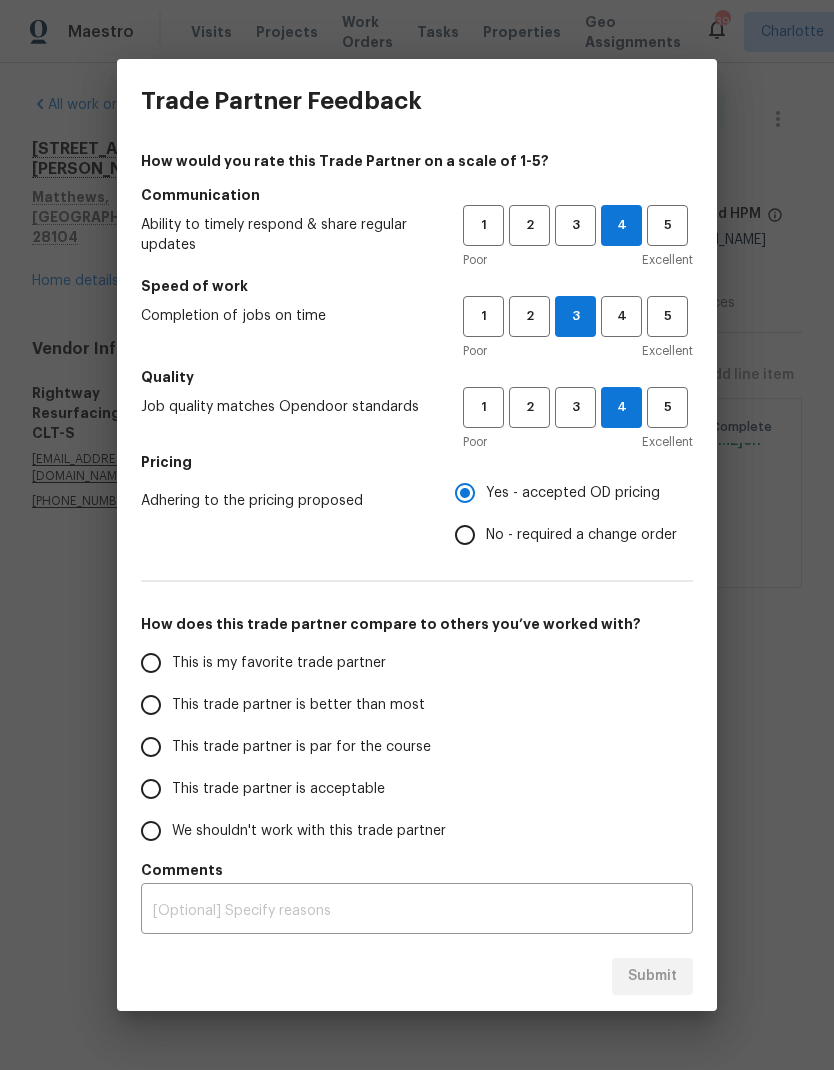 click on "This trade partner is better than most" at bounding box center (151, 705) 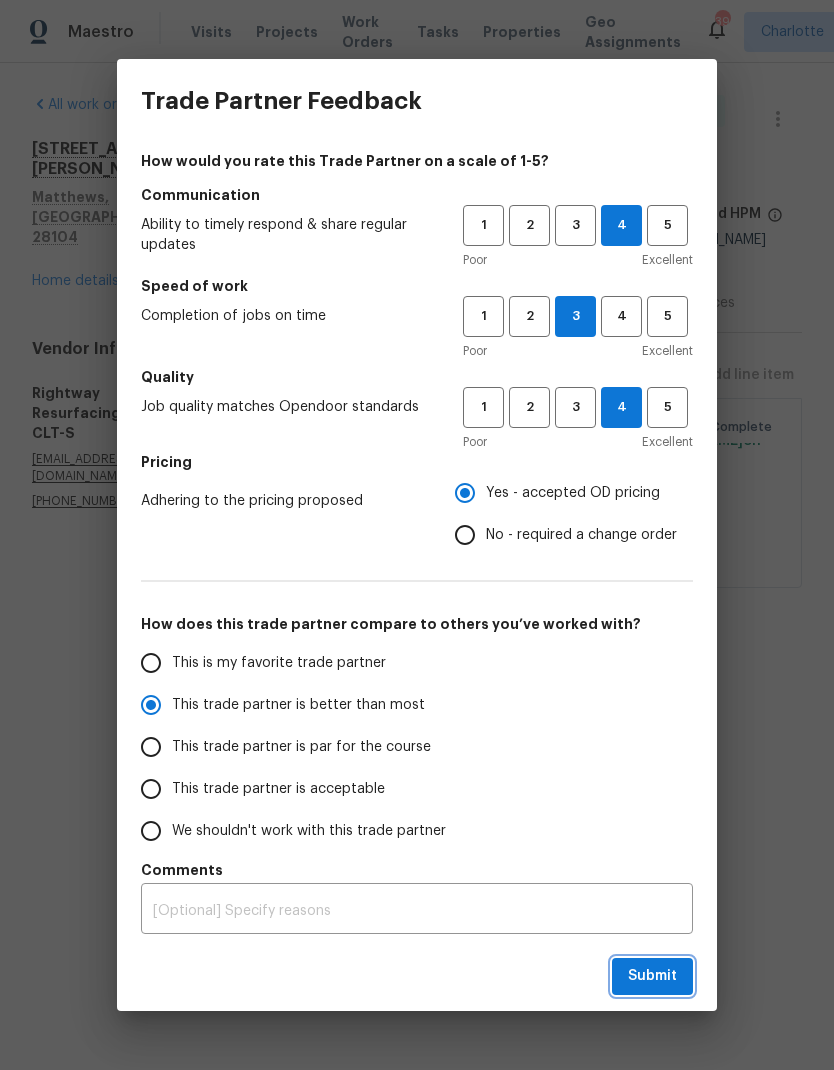 click on "Submit" at bounding box center [652, 976] 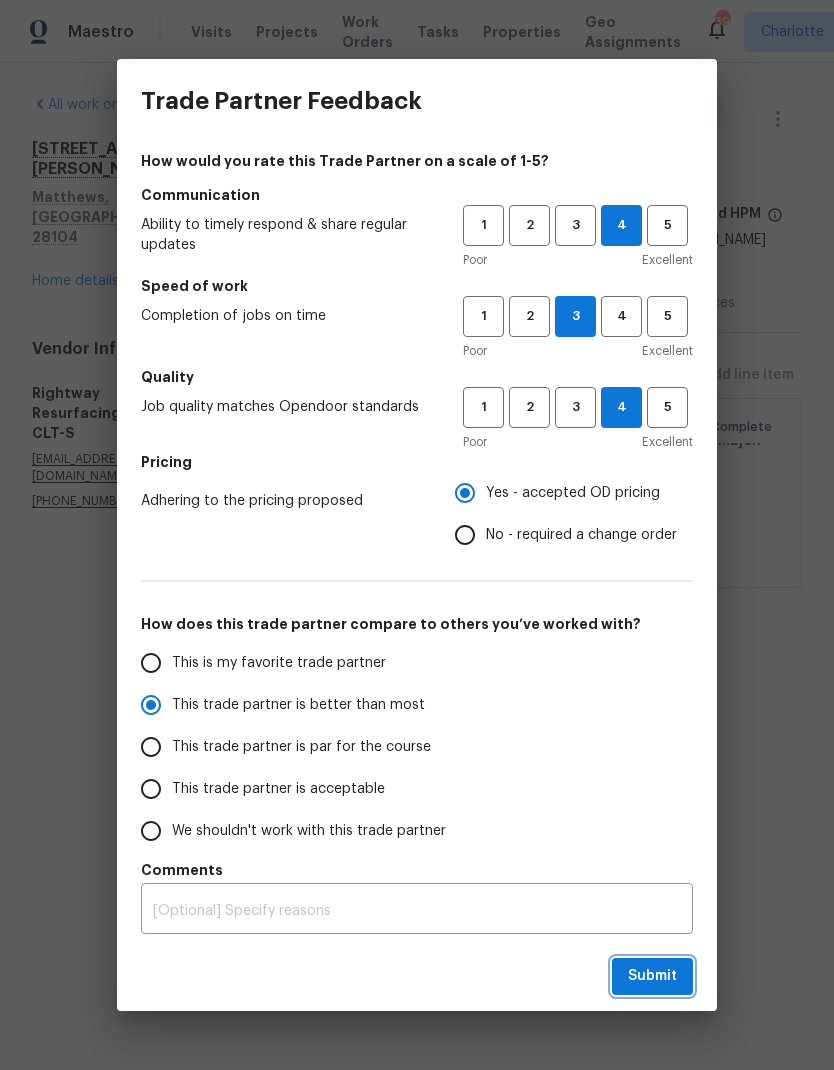 radio on "true" 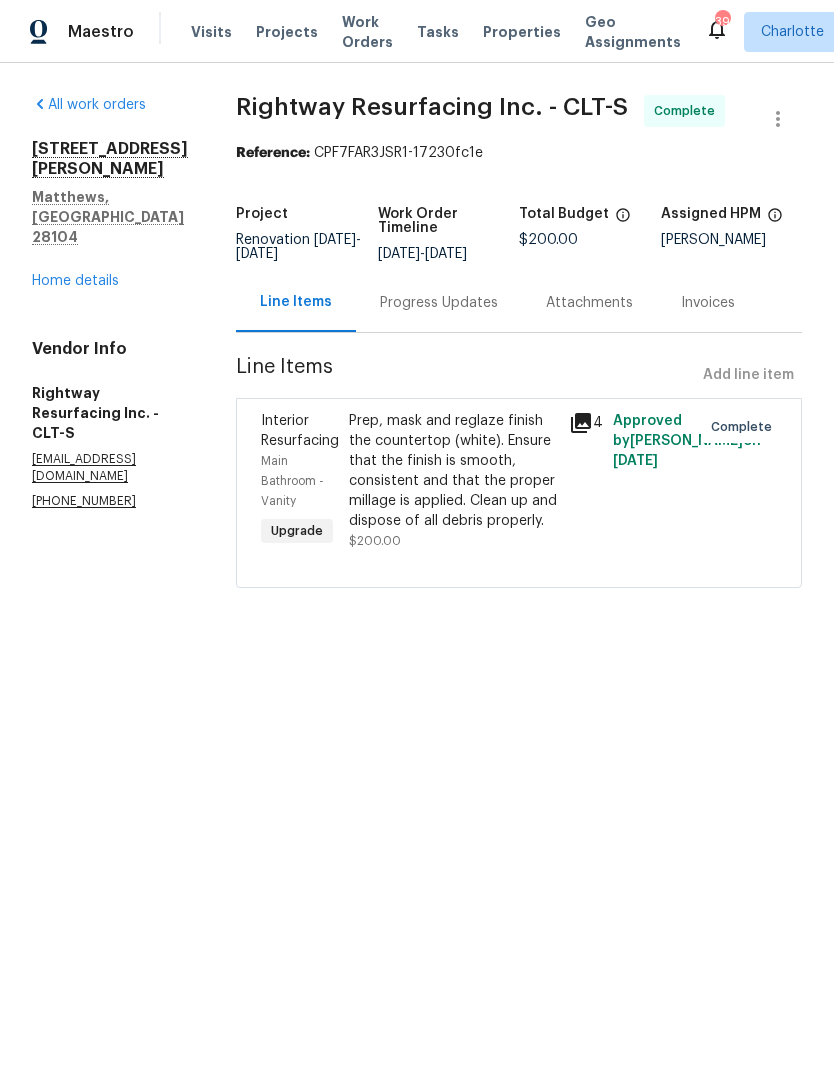 radio on "false" 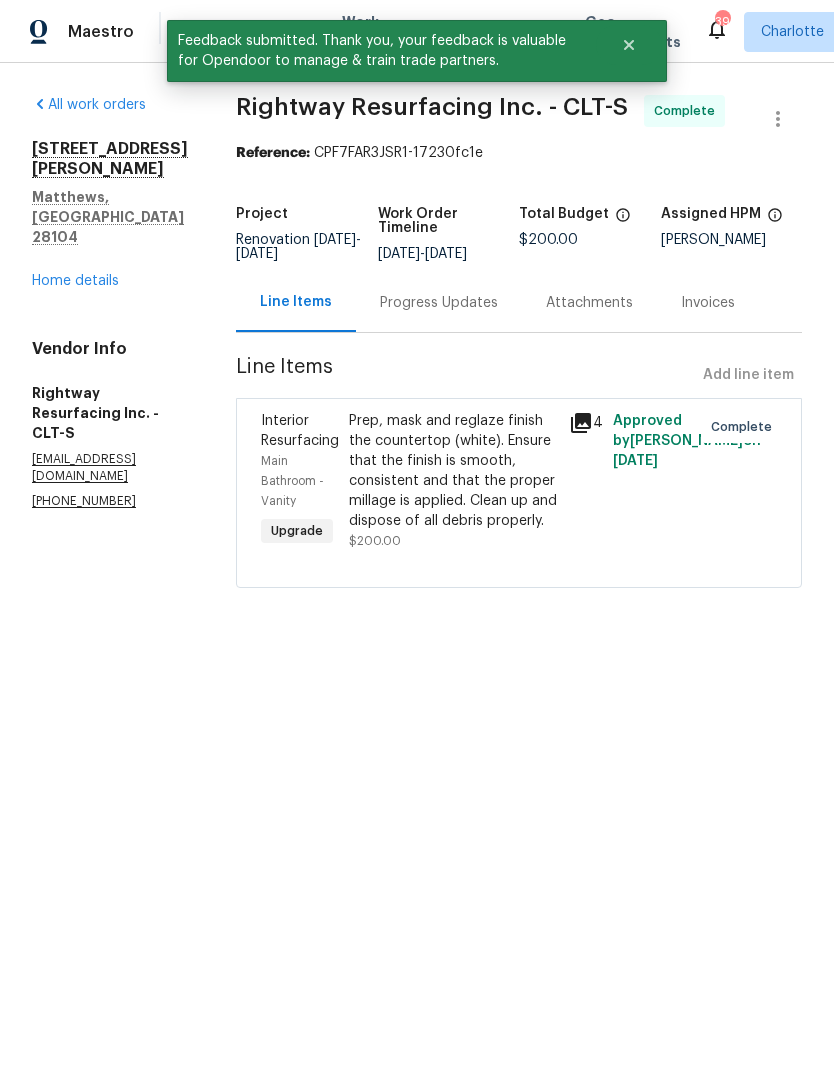 click on "Home details" at bounding box center (75, 281) 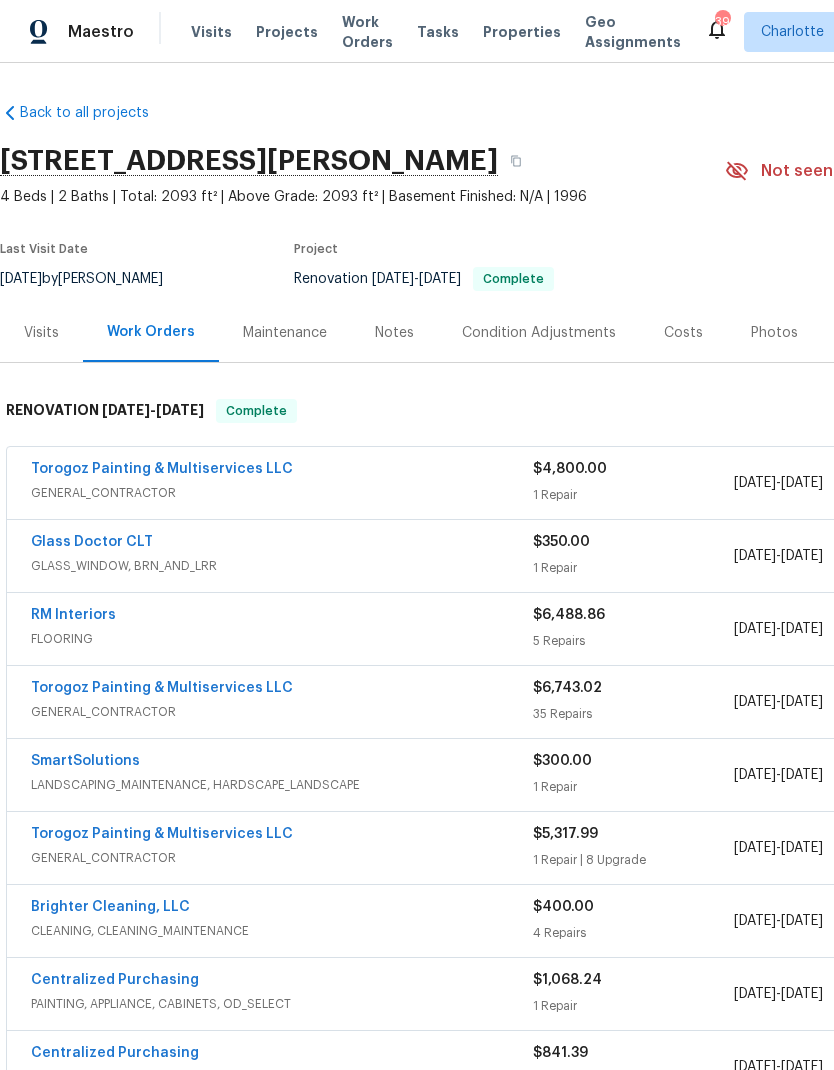 scroll, scrollTop: 0, scrollLeft: 0, axis: both 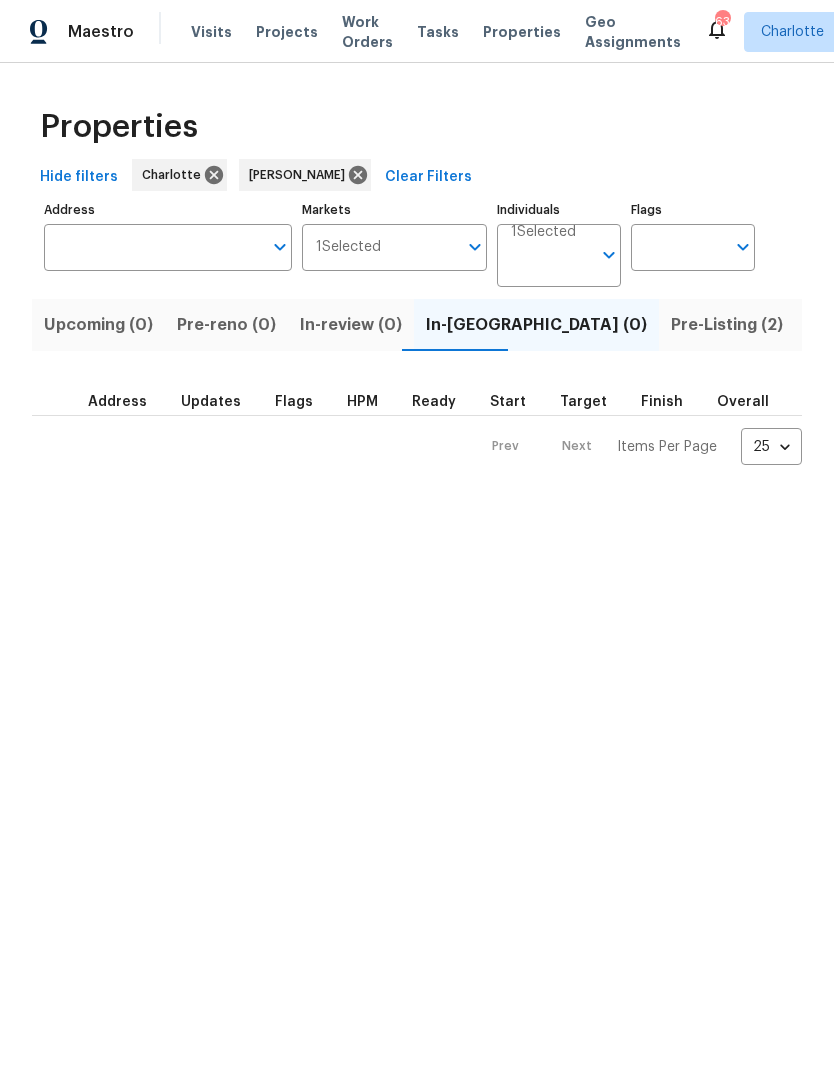 click on "Pre-Listing (2)" at bounding box center [727, 325] 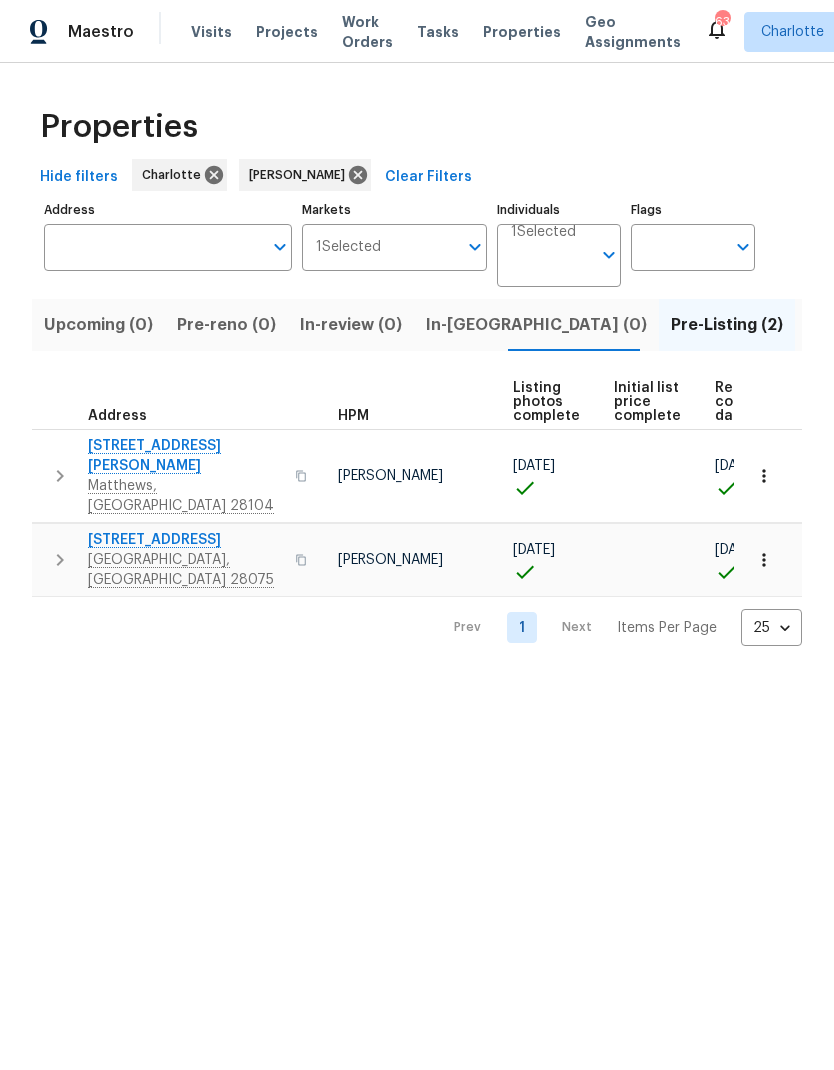 scroll, scrollTop: 0, scrollLeft: 91, axis: horizontal 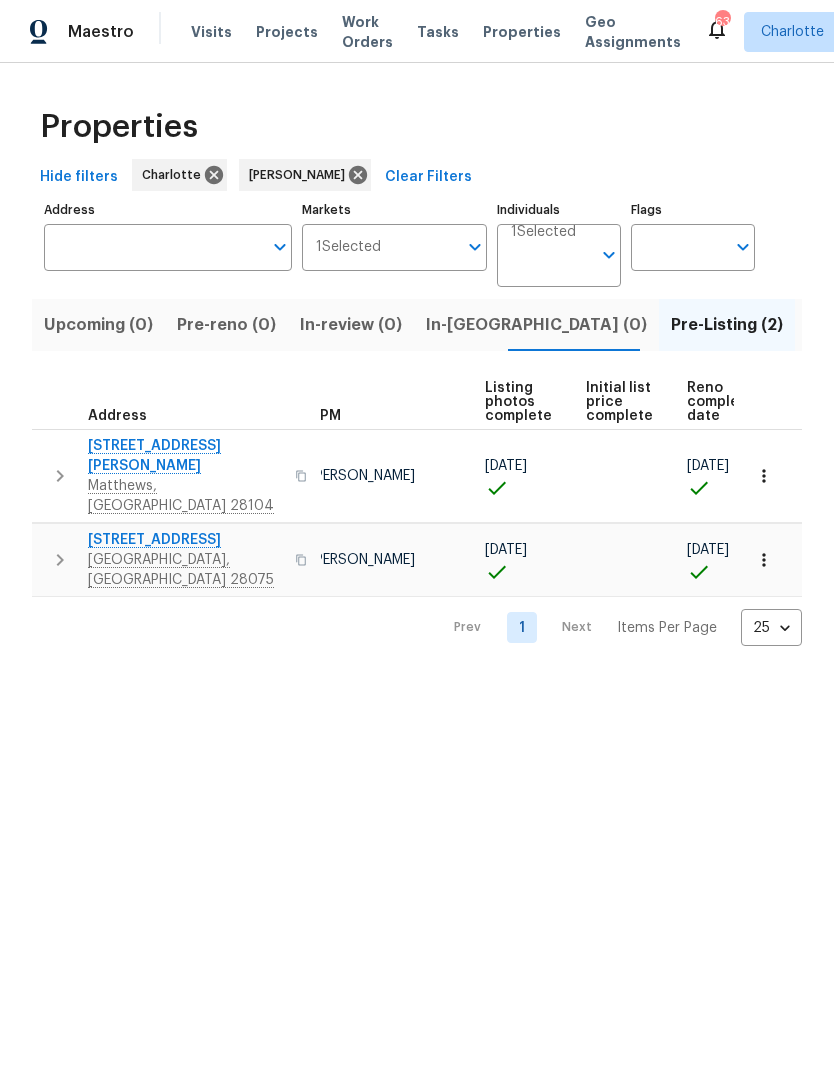 click on "Resale (5)" at bounding box center (954, 325) 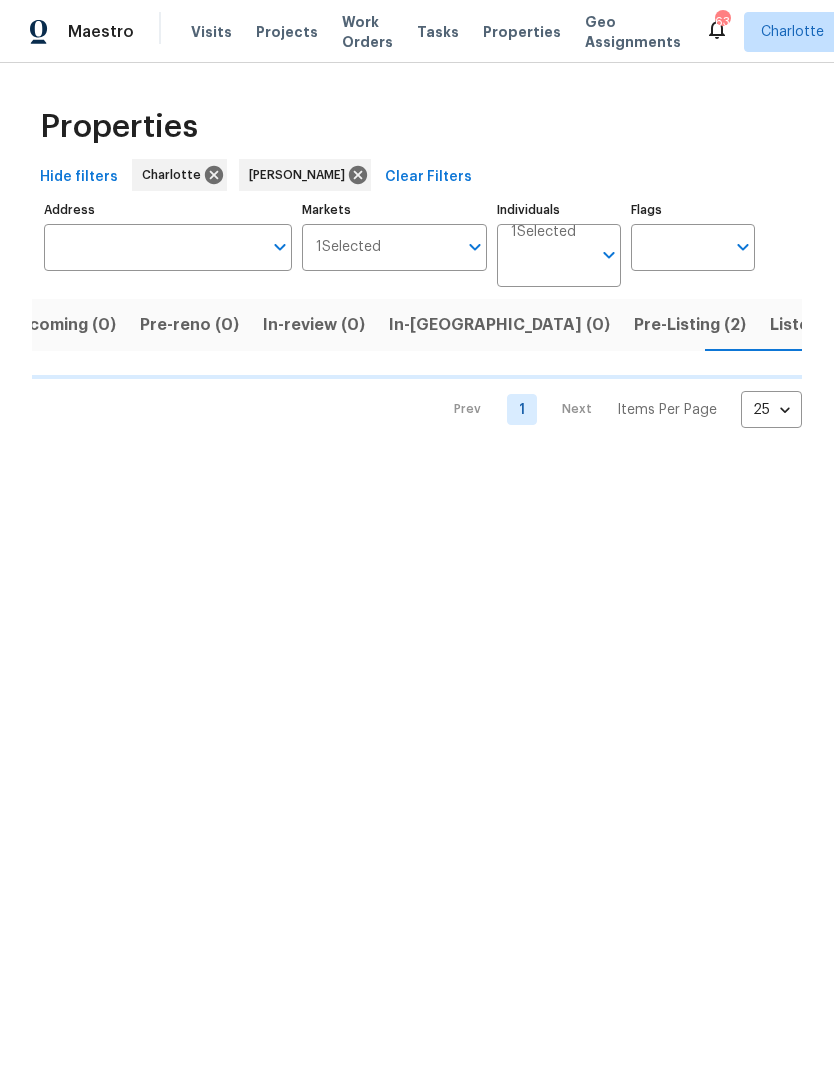 scroll, scrollTop: 0, scrollLeft: 39, axis: horizontal 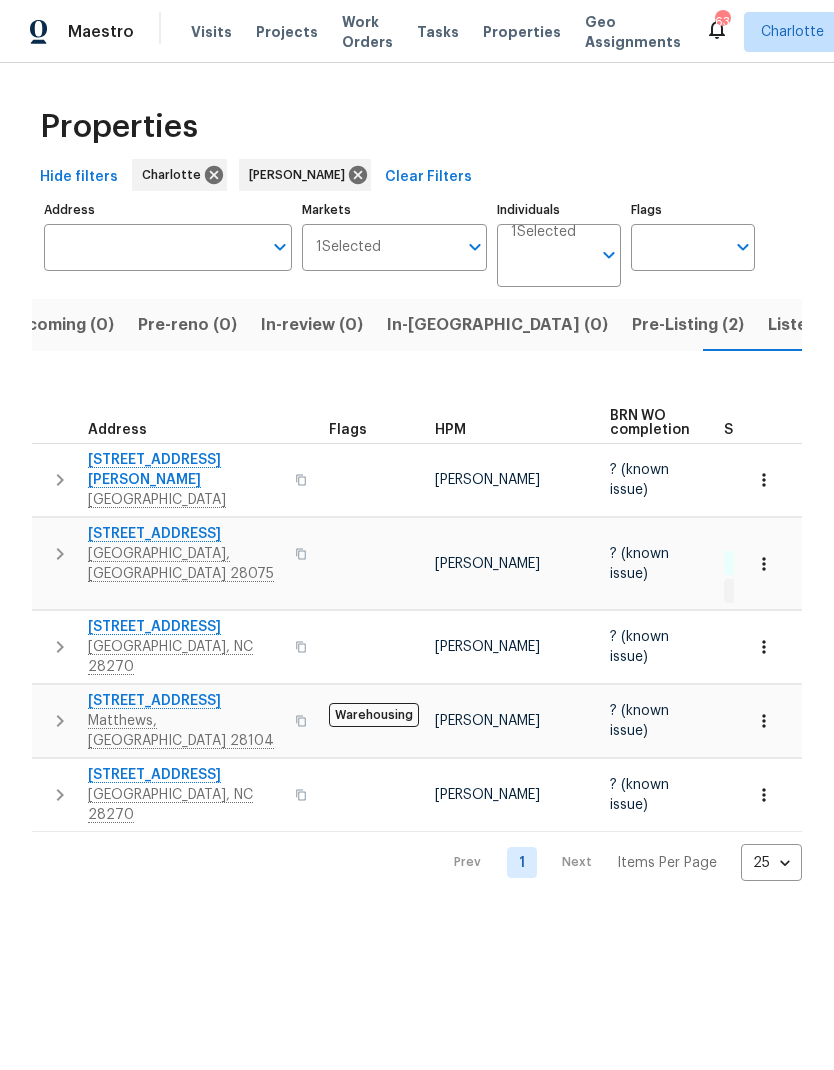 click on "In-[GEOGRAPHIC_DATA] (0)" at bounding box center (497, 325) 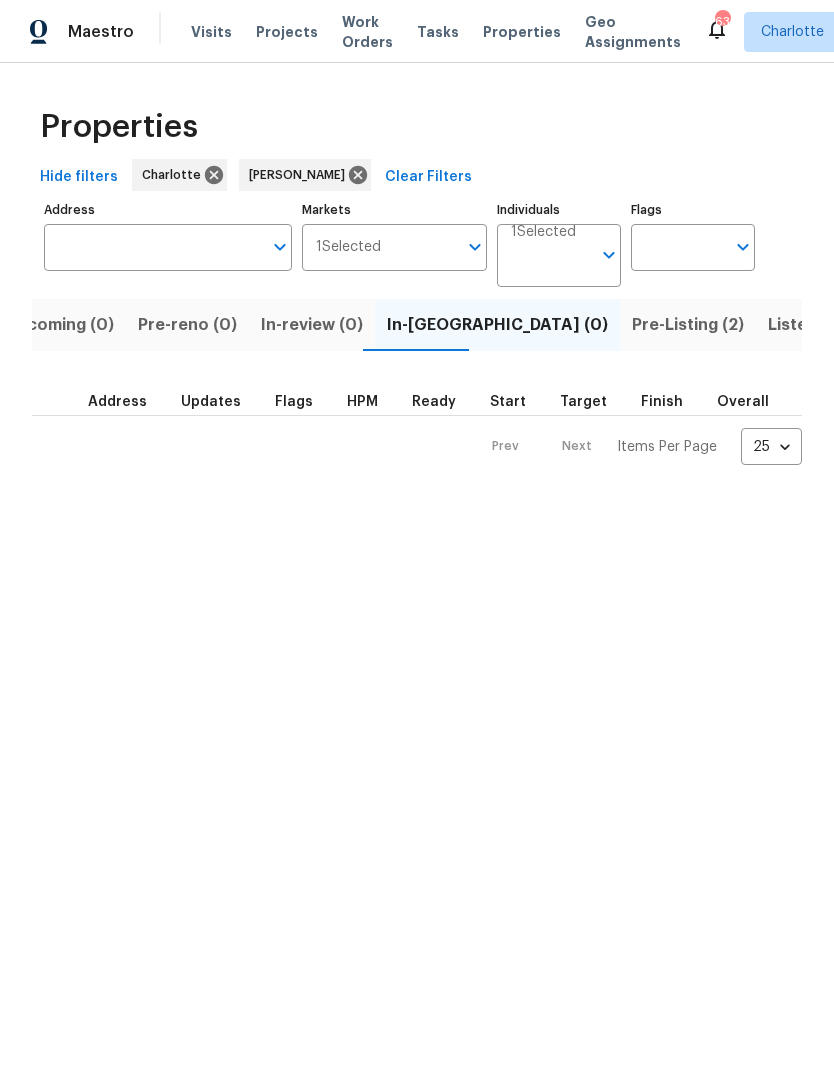 click on "Listed (14)" at bounding box center (810, 325) 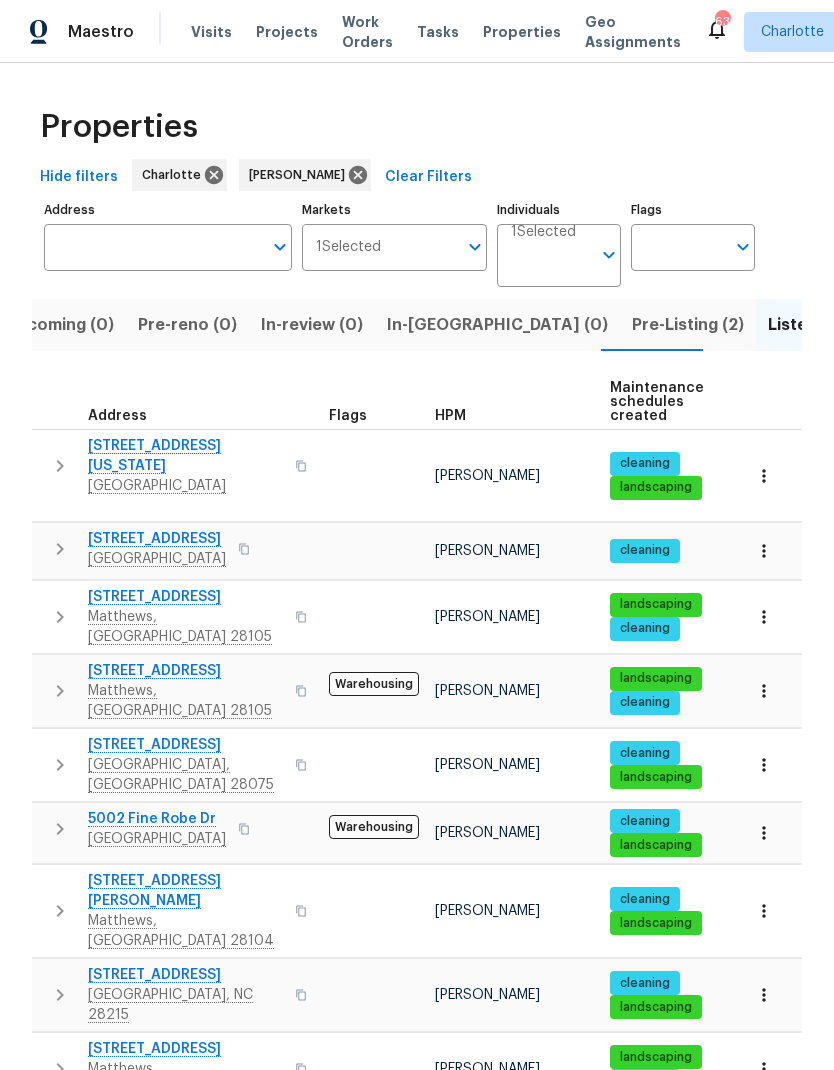 scroll, scrollTop: 16, scrollLeft: 0, axis: vertical 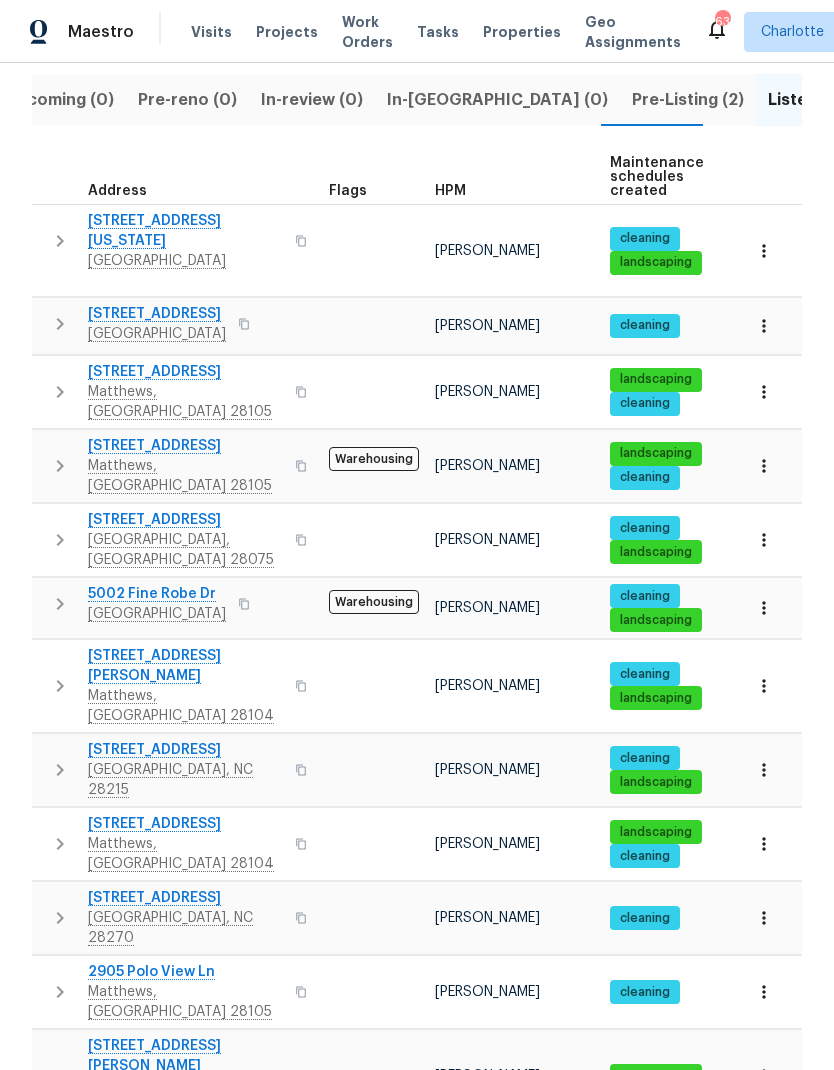 click on "[STREET_ADDRESS][PERSON_NAME]" at bounding box center (185, 1243) 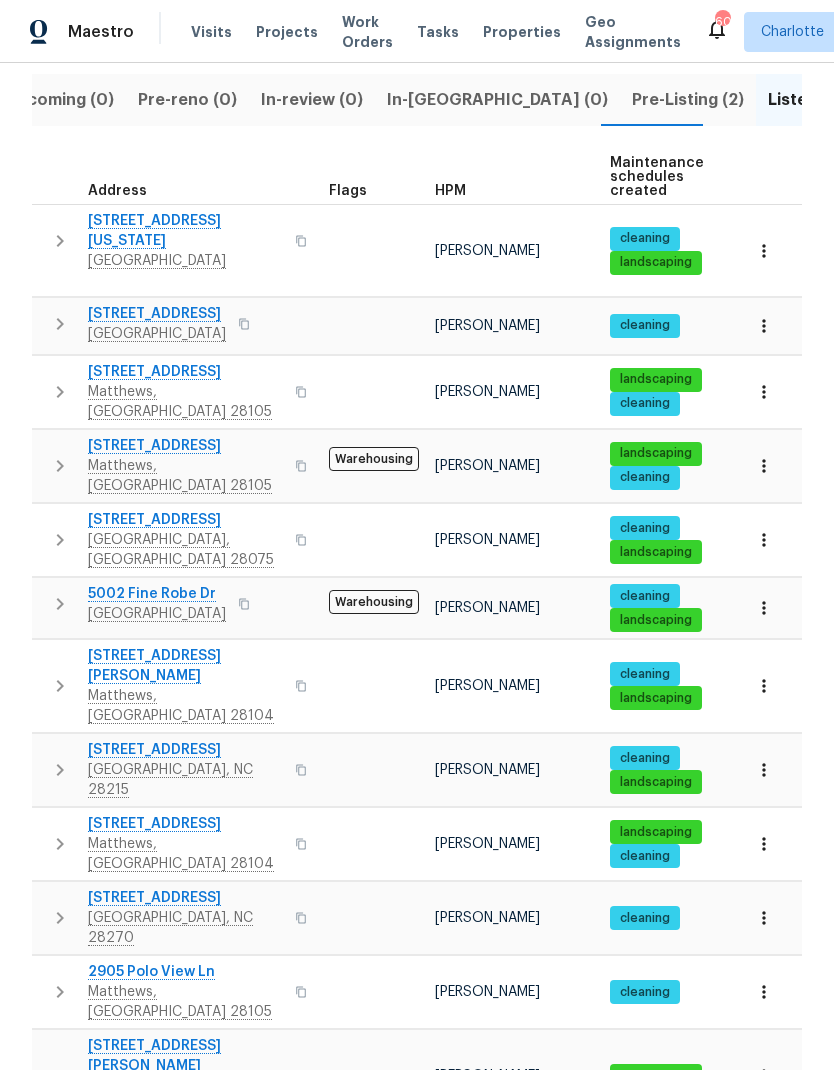 click on "In-[GEOGRAPHIC_DATA] (0)" at bounding box center (497, 100) 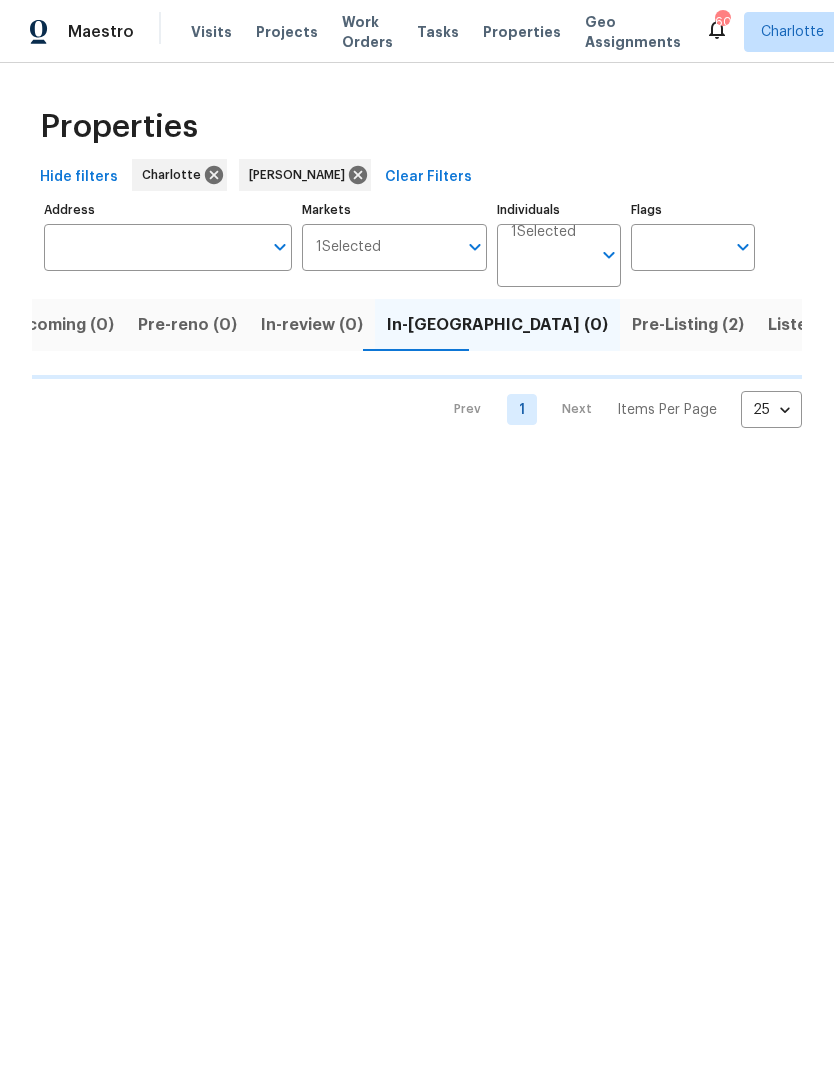 scroll, scrollTop: 0, scrollLeft: 0, axis: both 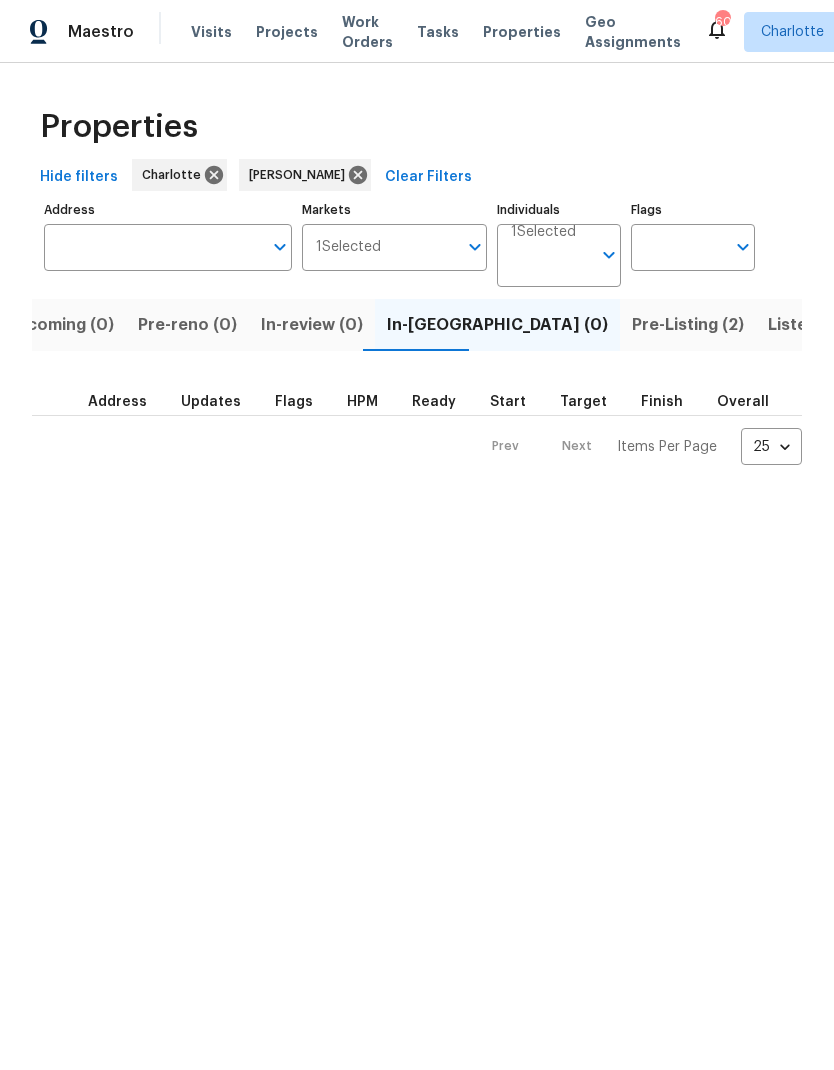 click on "Maestro Visits Projects Work Orders Tasks Properties Geo Assignments 60 [PERSON_NAME] Properties Hide filters [PERSON_NAME] Clear Filters Address Address Markets 1  Selected Markets Individuals 1  Selected Individuals Flags Flags Upcoming (0) Pre-reno (0) In-review (0) In-reno (0) Pre-Listing (2) Listed (14) Resale (5) Done (220) Unknown (0) Address Updates Flags HPM Ready Start Target Finish Overall WO Completion Reno Progress Last Seen Work Complete Setup Complete QC Complete Prev Next Items Per Page 25 25 ​" at bounding box center (417, 248) 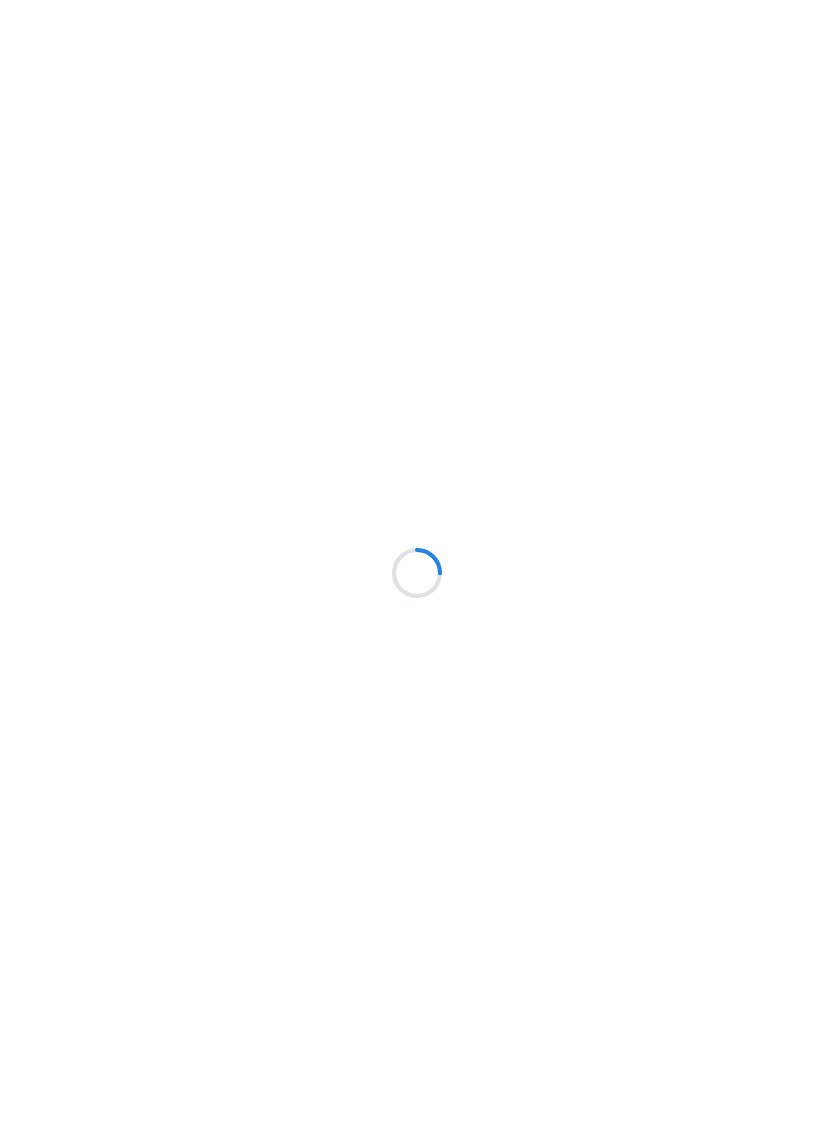 scroll, scrollTop: 0, scrollLeft: 0, axis: both 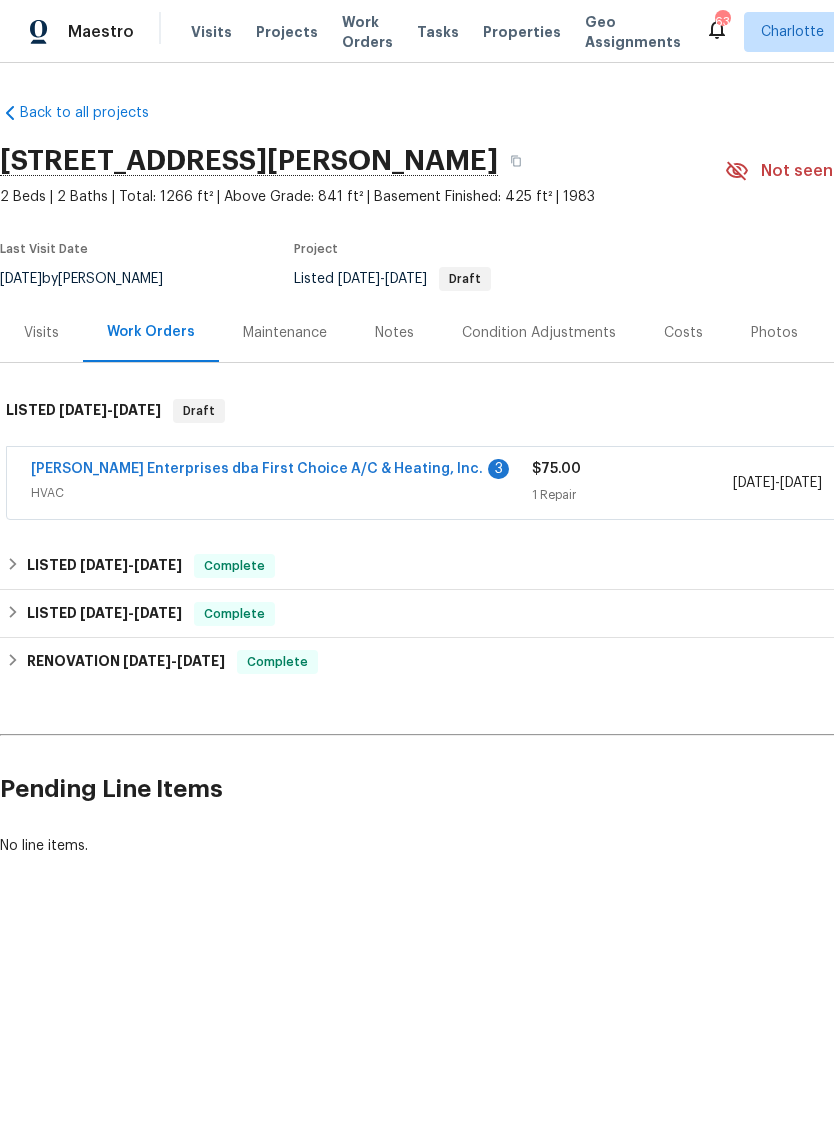 click on "Nordman Enterprises dba First Choice A/C & Heating, Inc." at bounding box center (257, 469) 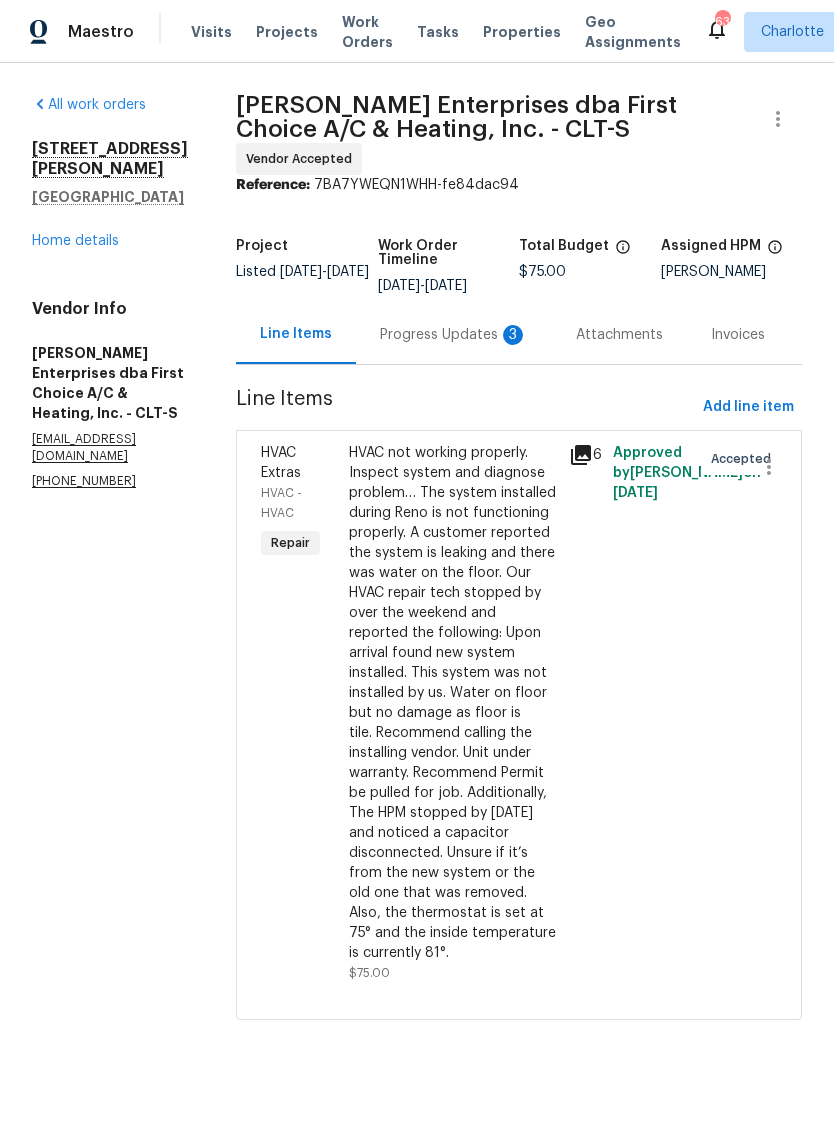 click on "Progress Updates 3" at bounding box center [454, 334] 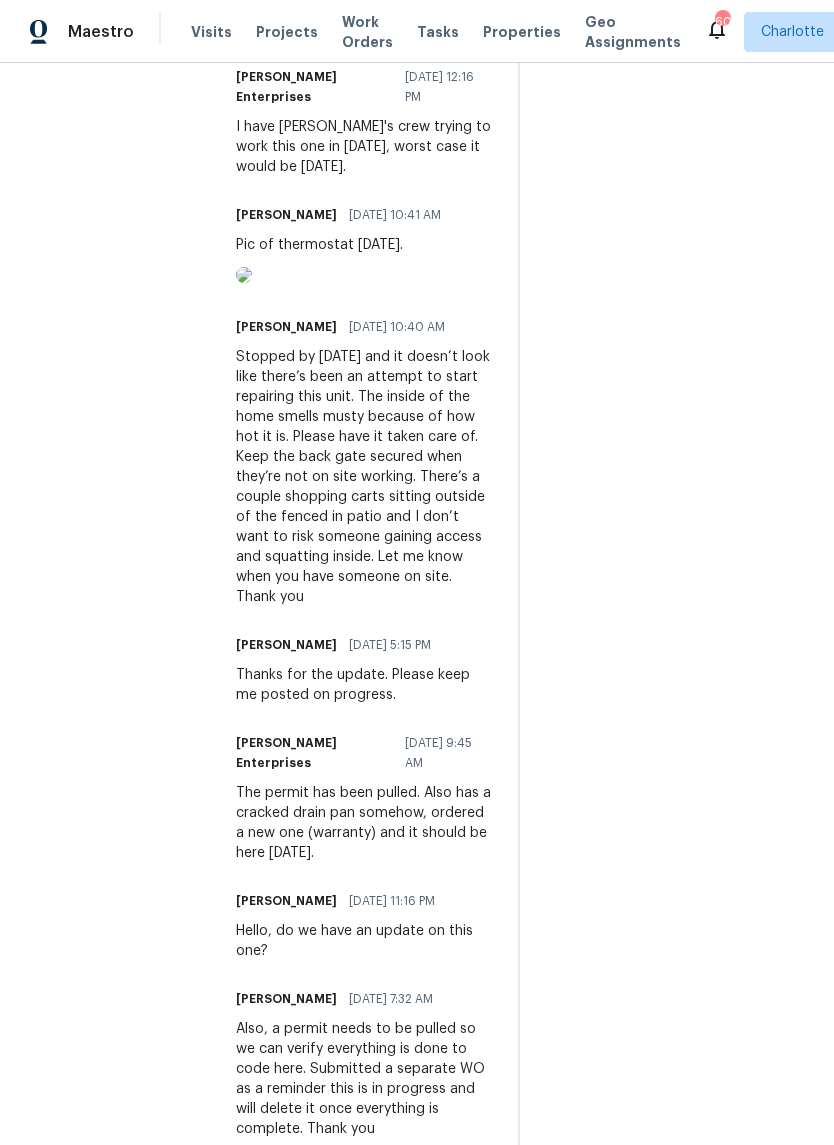 scroll, scrollTop: 1265, scrollLeft: 0, axis: vertical 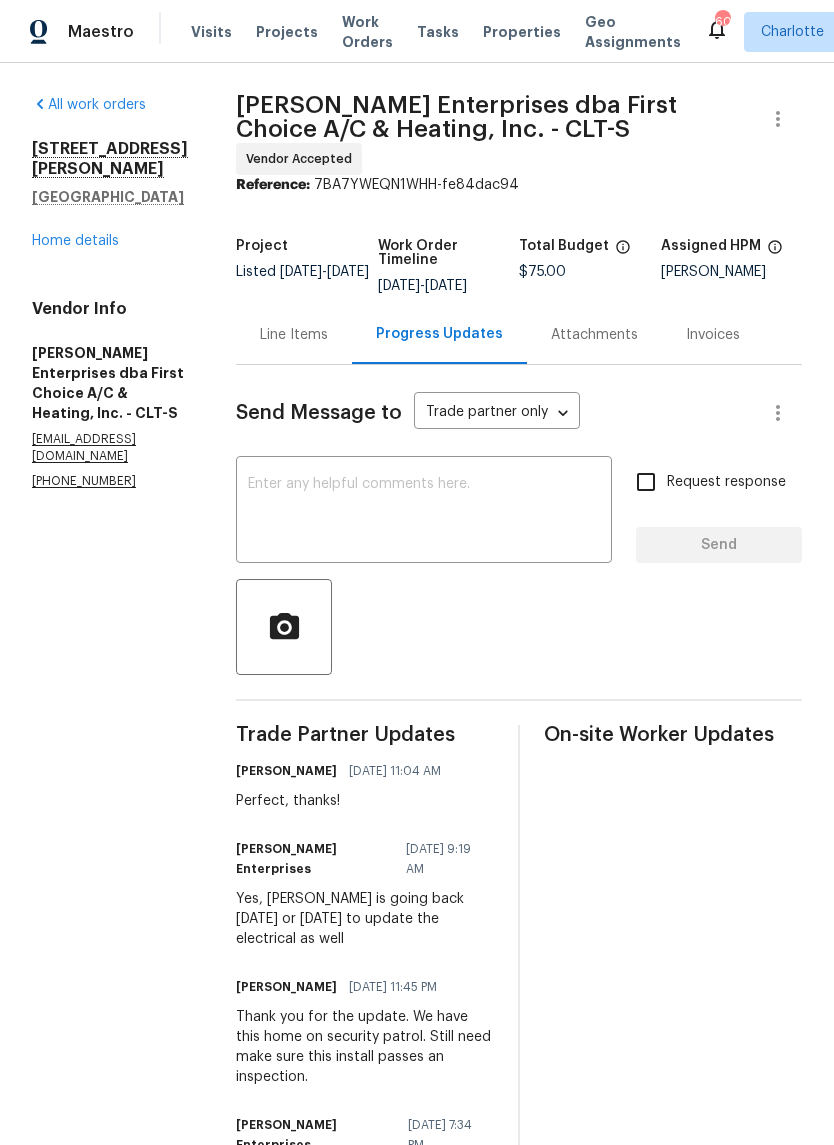 click on "Home details" at bounding box center (75, 241) 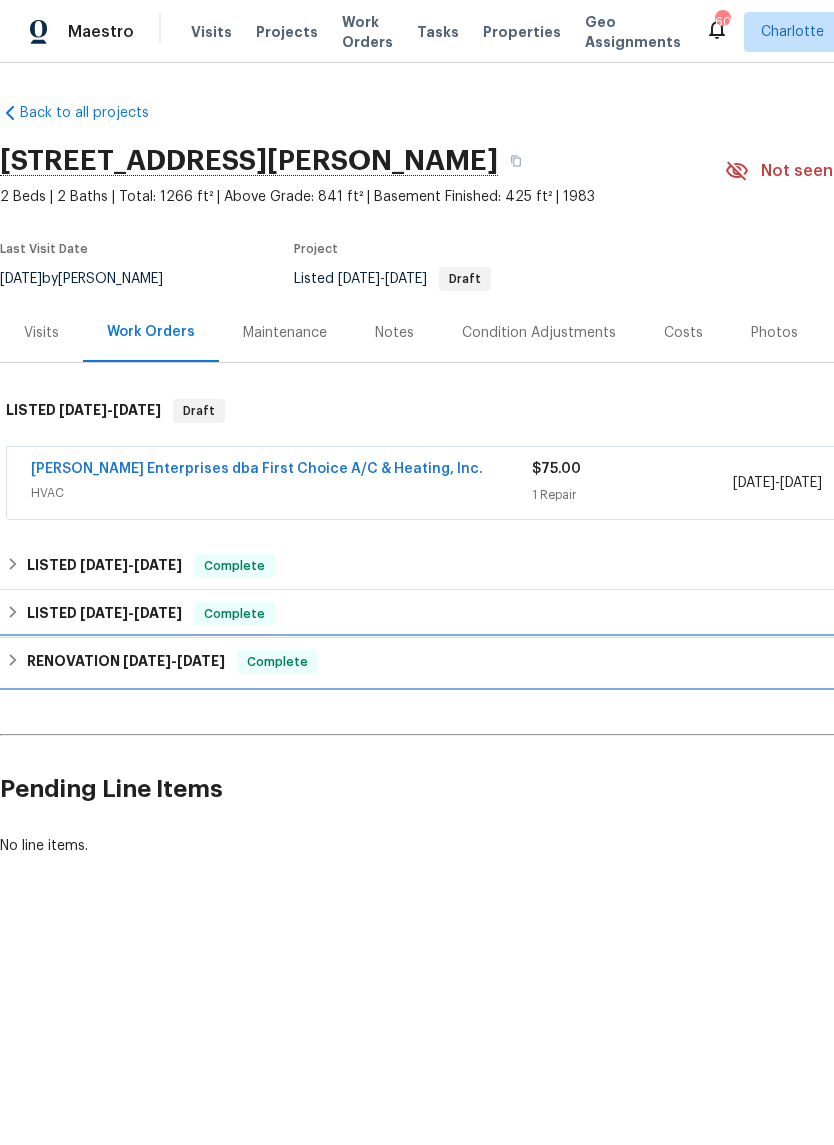 click on "RENOVATION   5/19/25  -  5/29/25" at bounding box center [126, 662] 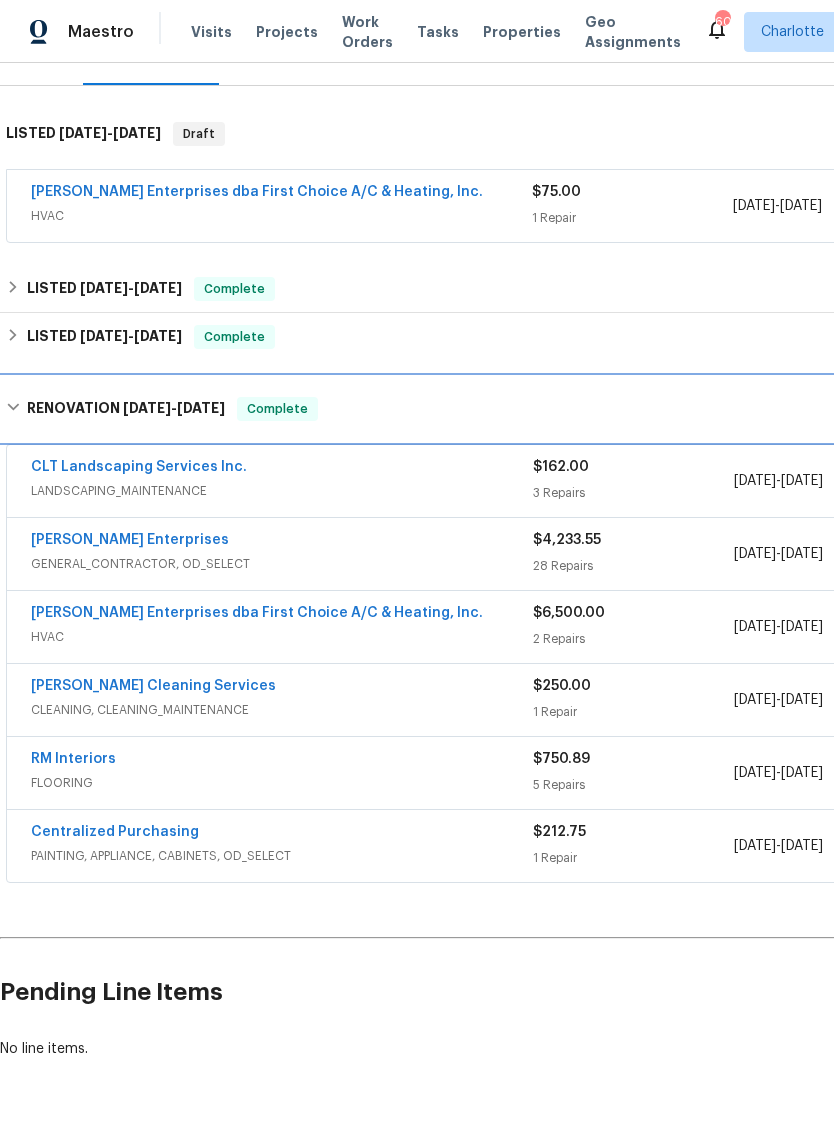 scroll, scrollTop: 277, scrollLeft: 0, axis: vertical 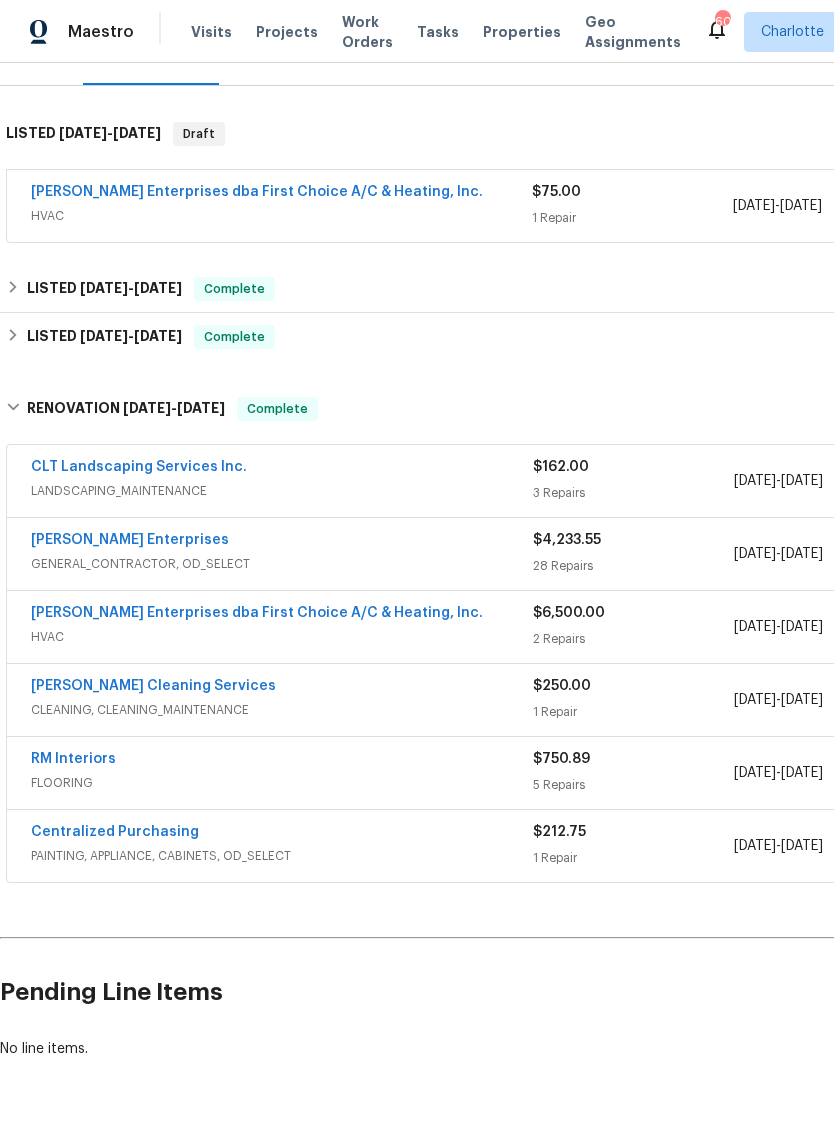 click on "Nordman Enterprises dba First Choice A/C & Heating, Inc." at bounding box center [257, 613] 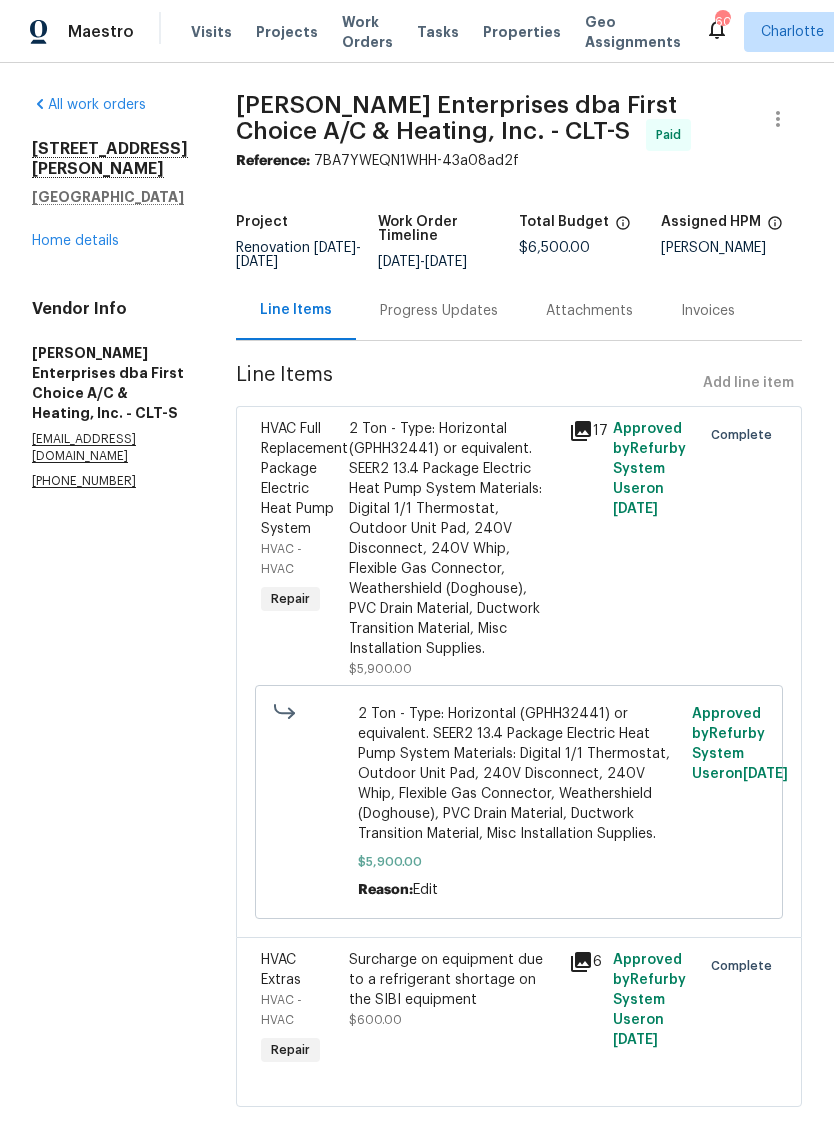 click on "Progress Updates" at bounding box center [439, 311] 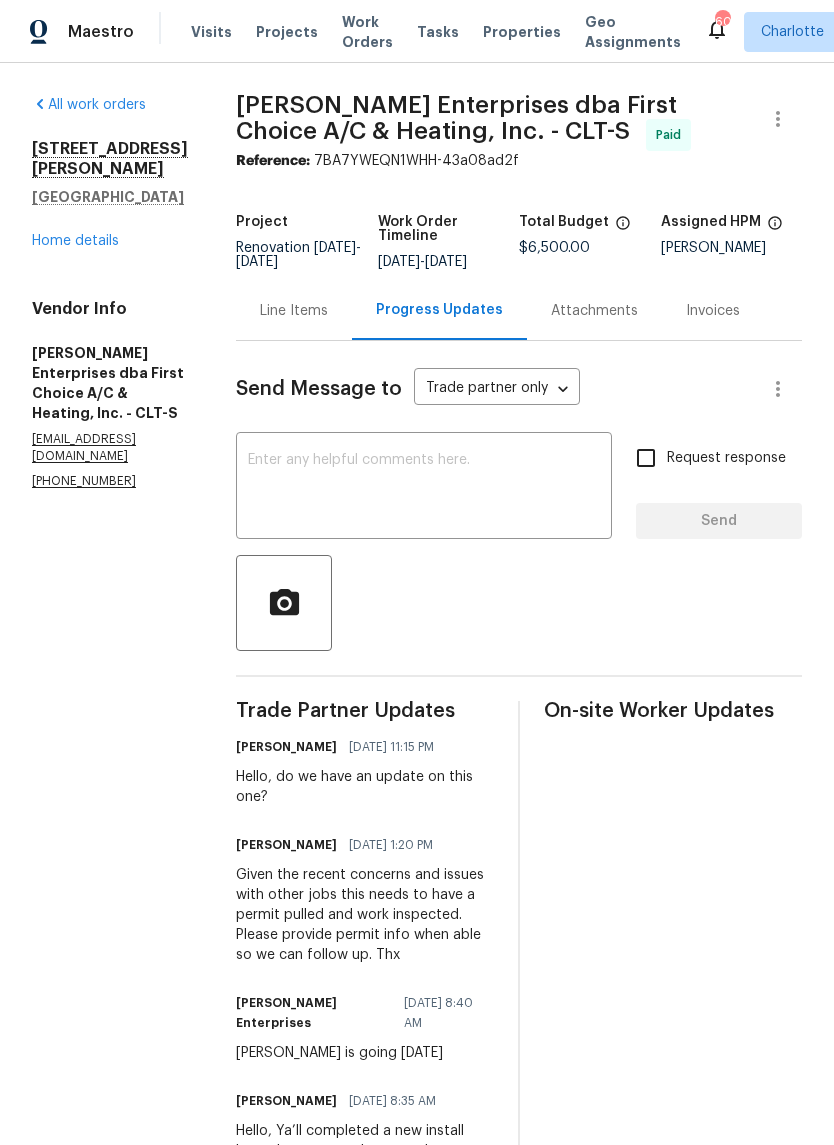 scroll, scrollTop: 0, scrollLeft: 0, axis: both 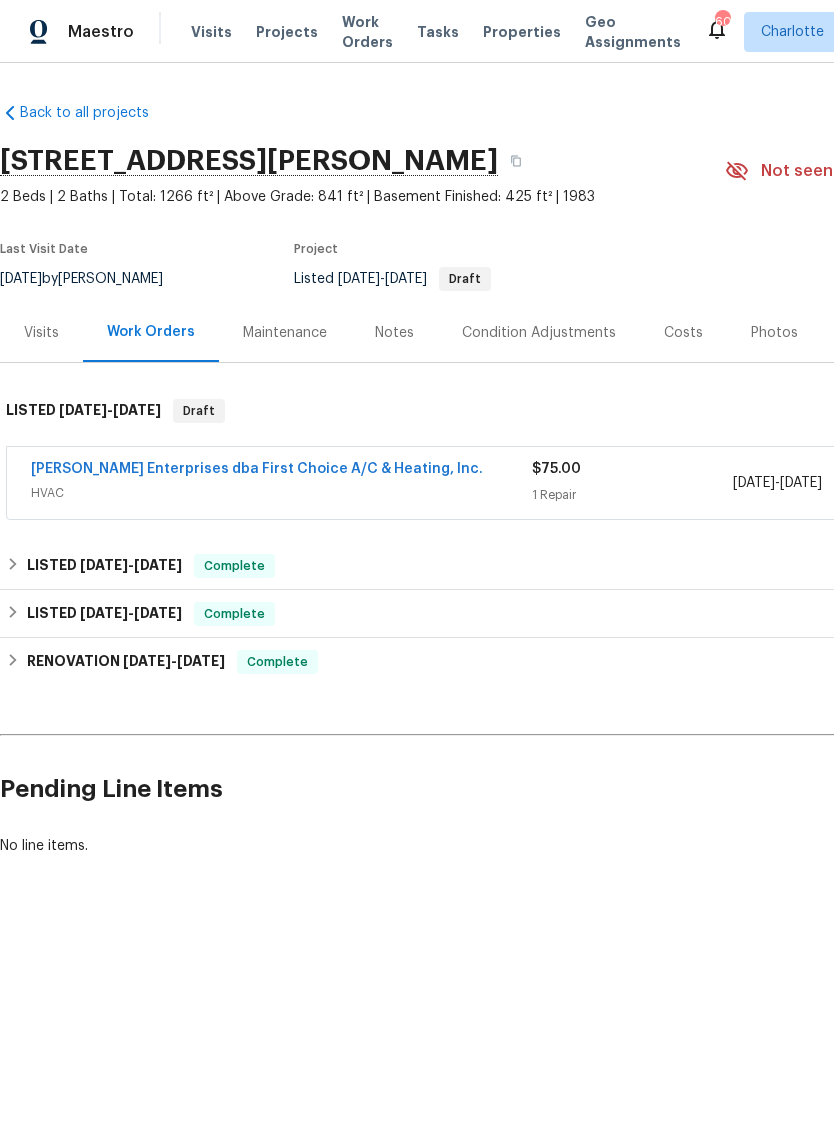 click on "Nordman Enterprises dba First Choice A/C & Heating, Inc." at bounding box center [257, 469] 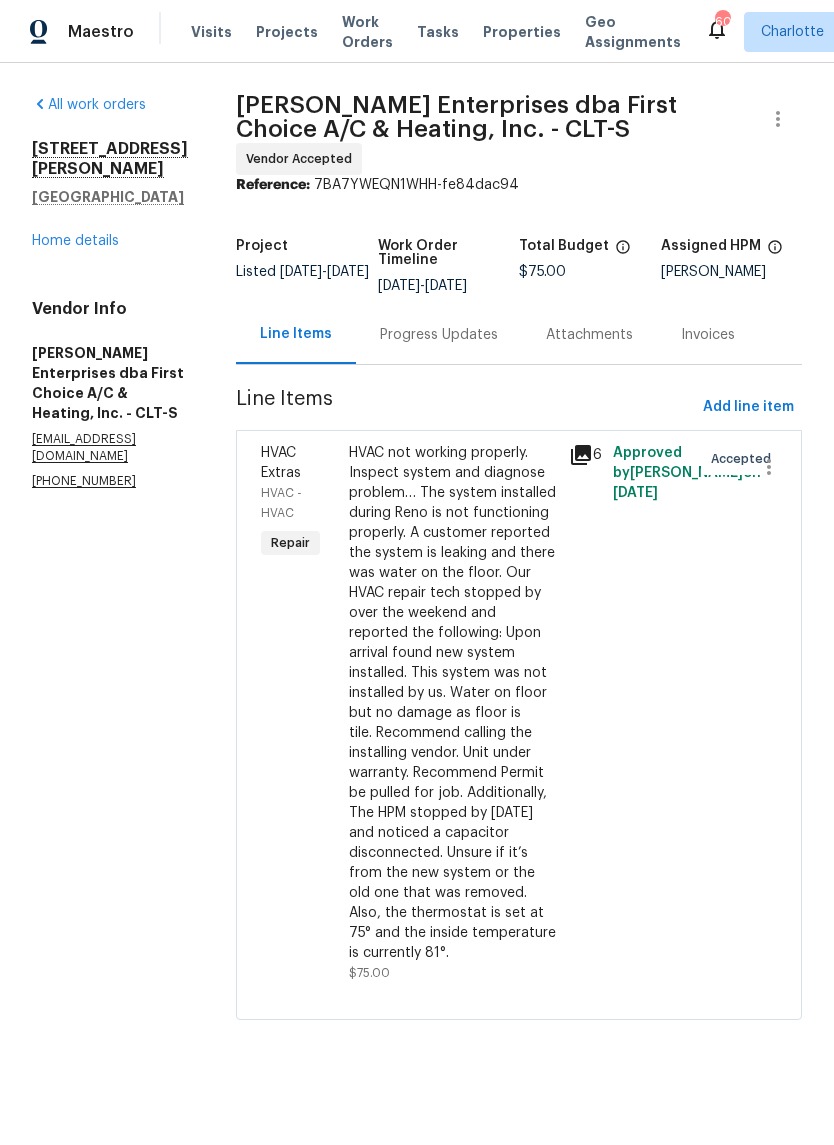 click on "Progress Updates" at bounding box center (439, 334) 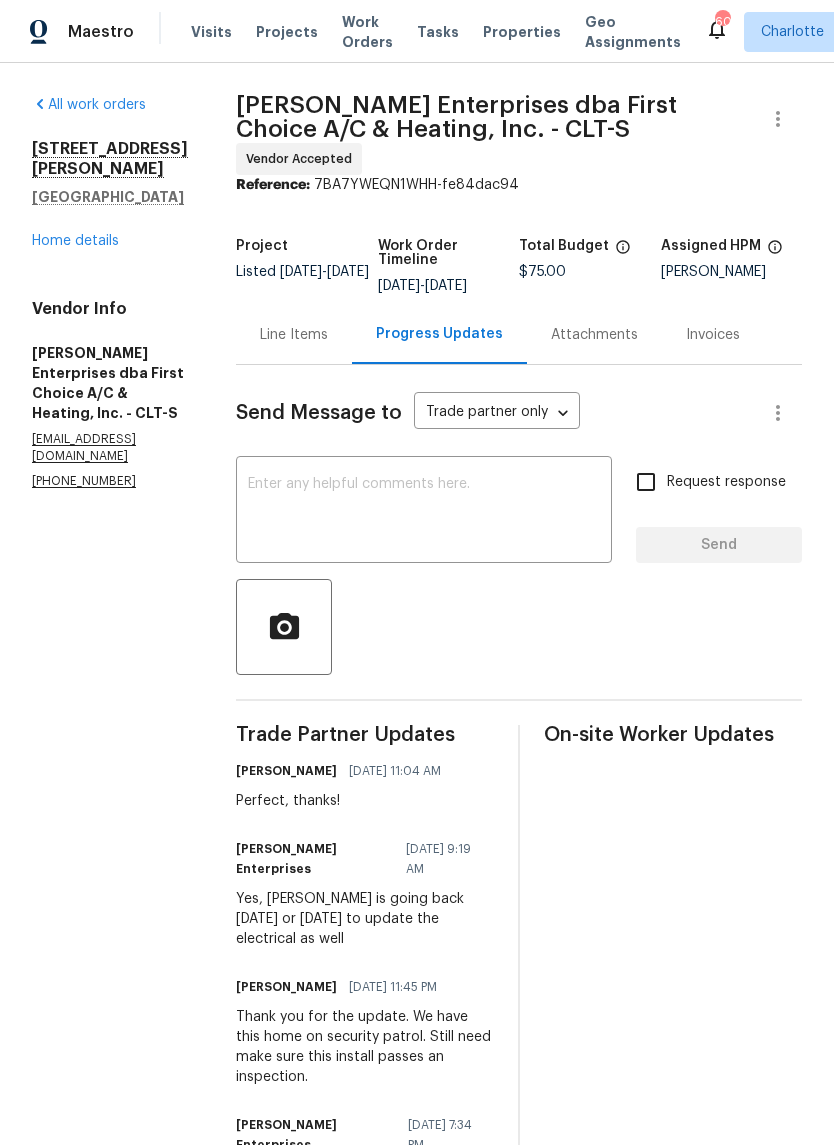 scroll, scrollTop: 0, scrollLeft: 0, axis: both 